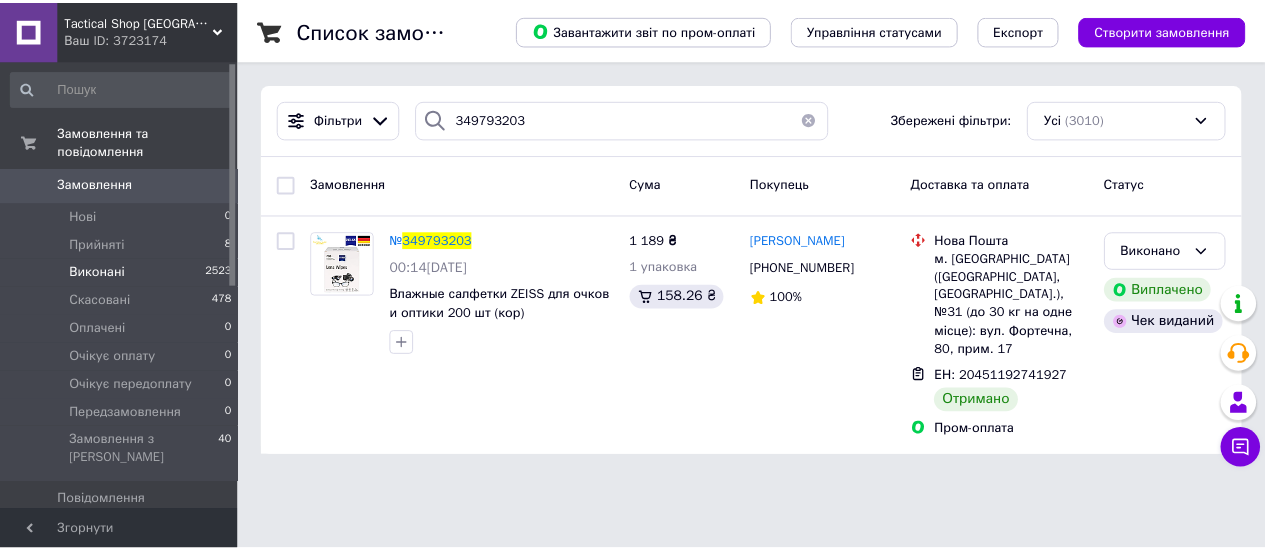 scroll, scrollTop: 0, scrollLeft: 0, axis: both 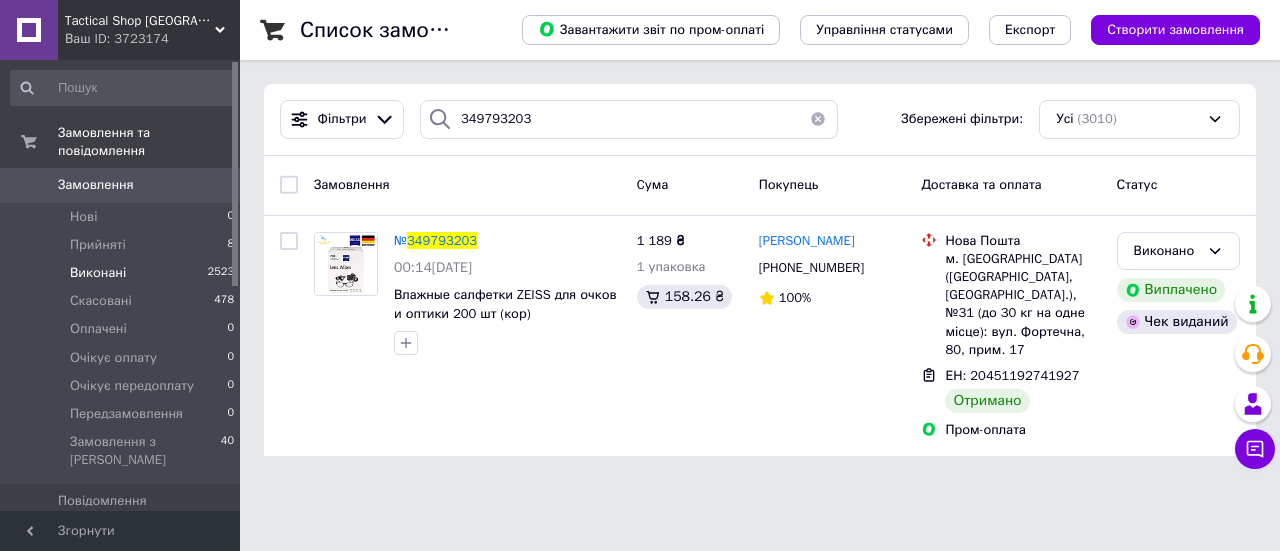click on "Замовлення" at bounding box center [96, 185] 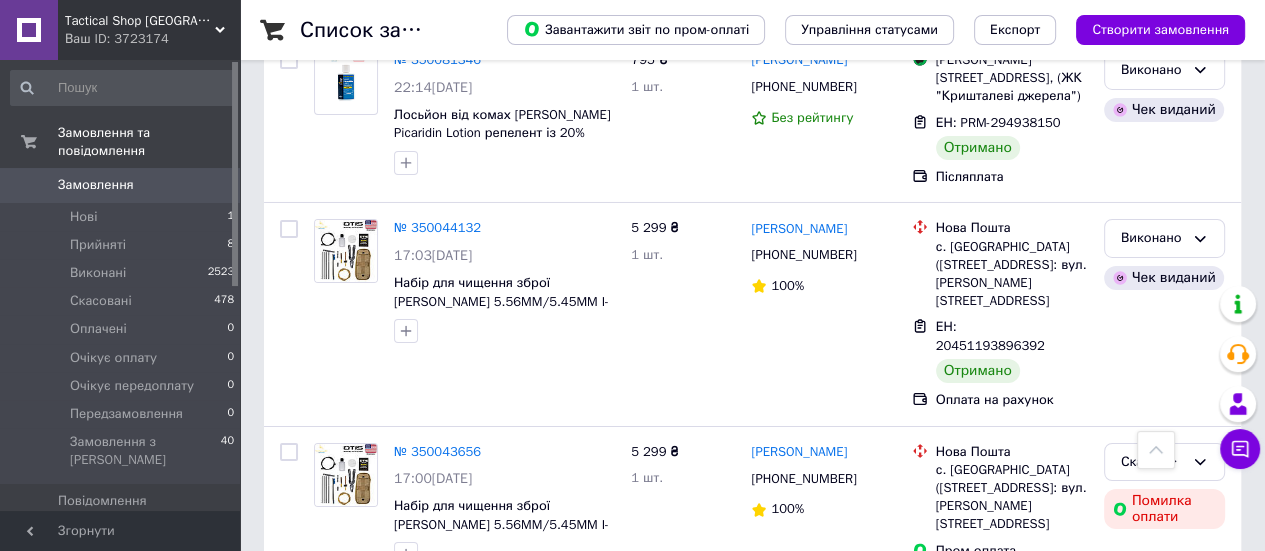 scroll, scrollTop: 5552, scrollLeft: 0, axis: vertical 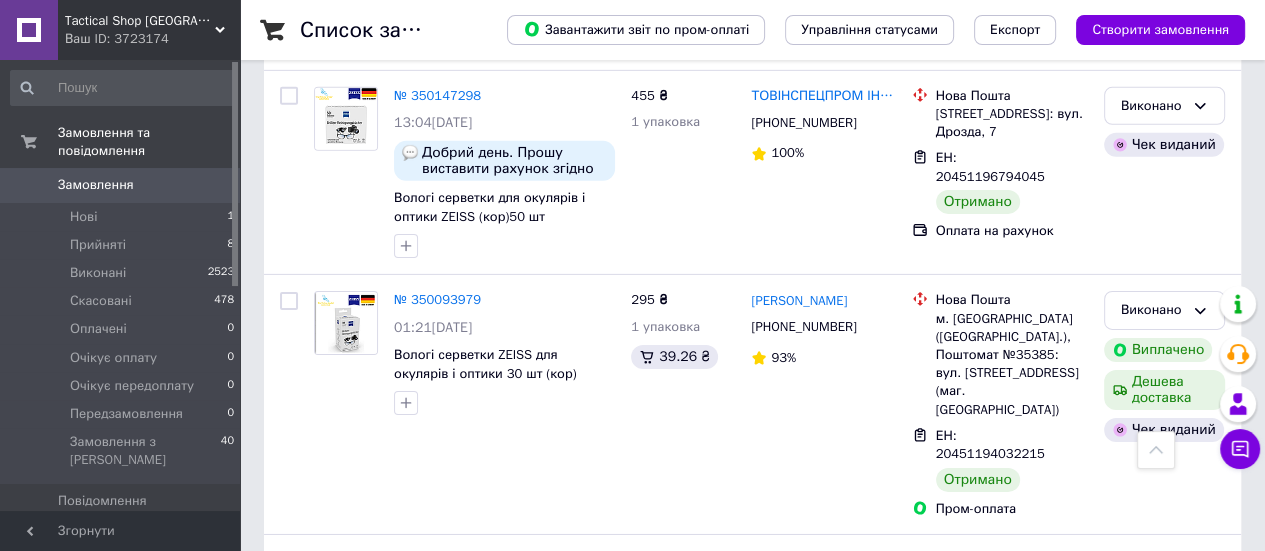 click on "Нові" at bounding box center (83, 217) 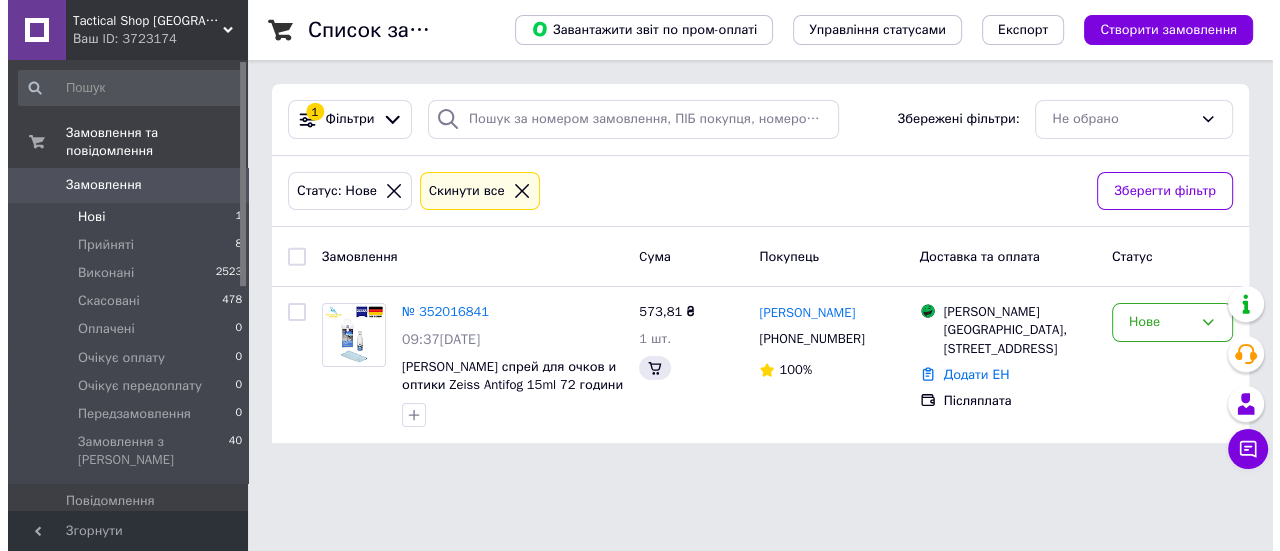 scroll, scrollTop: 0, scrollLeft: 0, axis: both 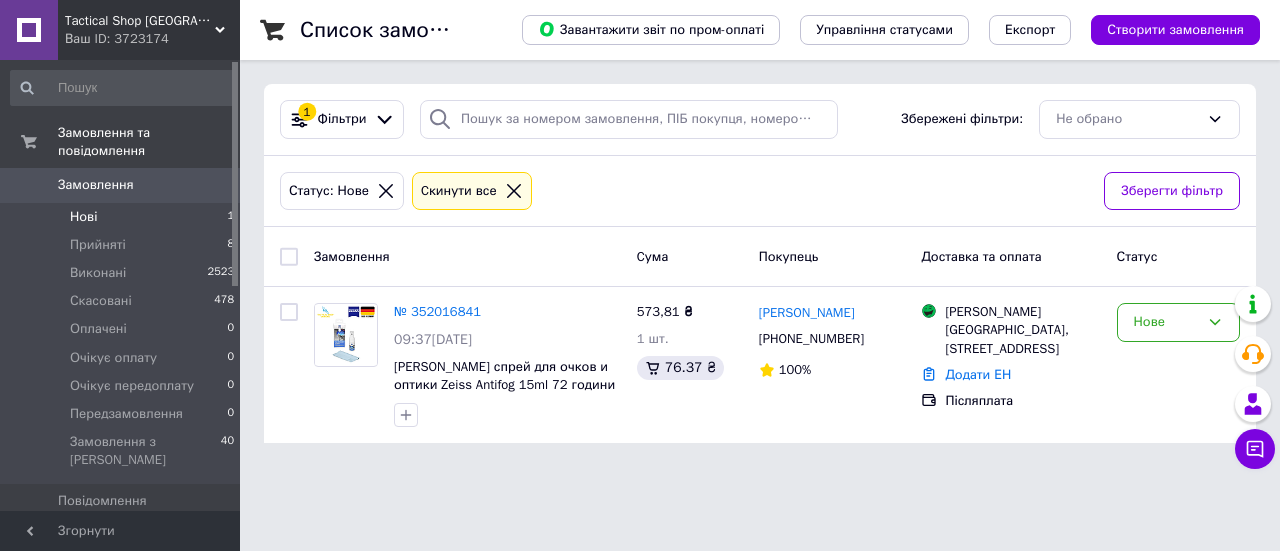 click on "Антифог спрей для очков и оптики Zeiss Antifog 15ml 72 години захисту" at bounding box center (504, 385) 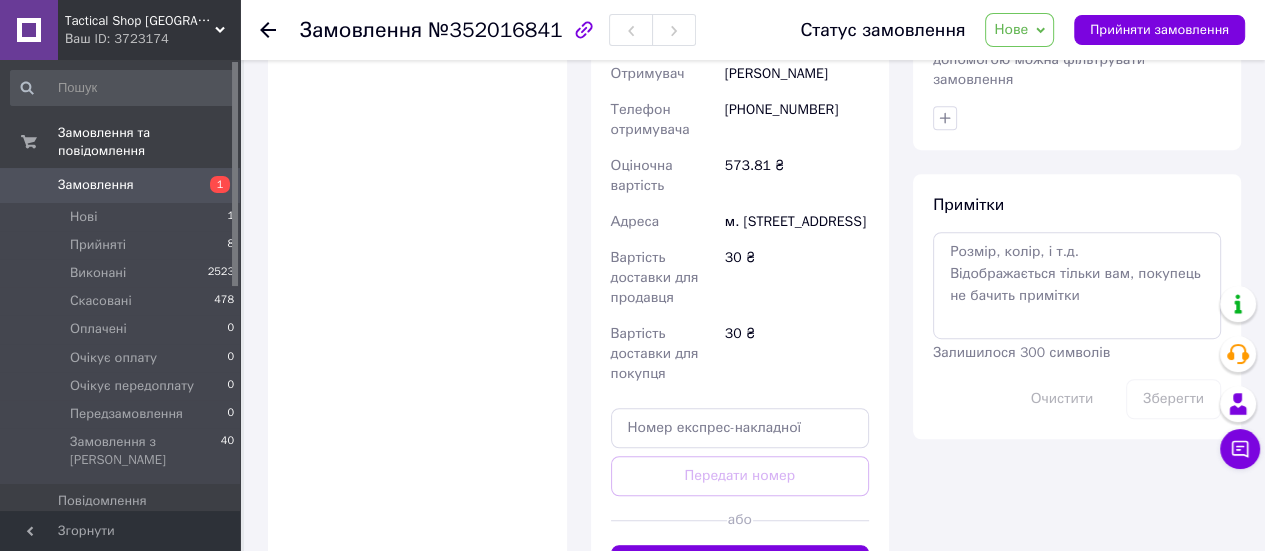 scroll, scrollTop: 1200, scrollLeft: 0, axis: vertical 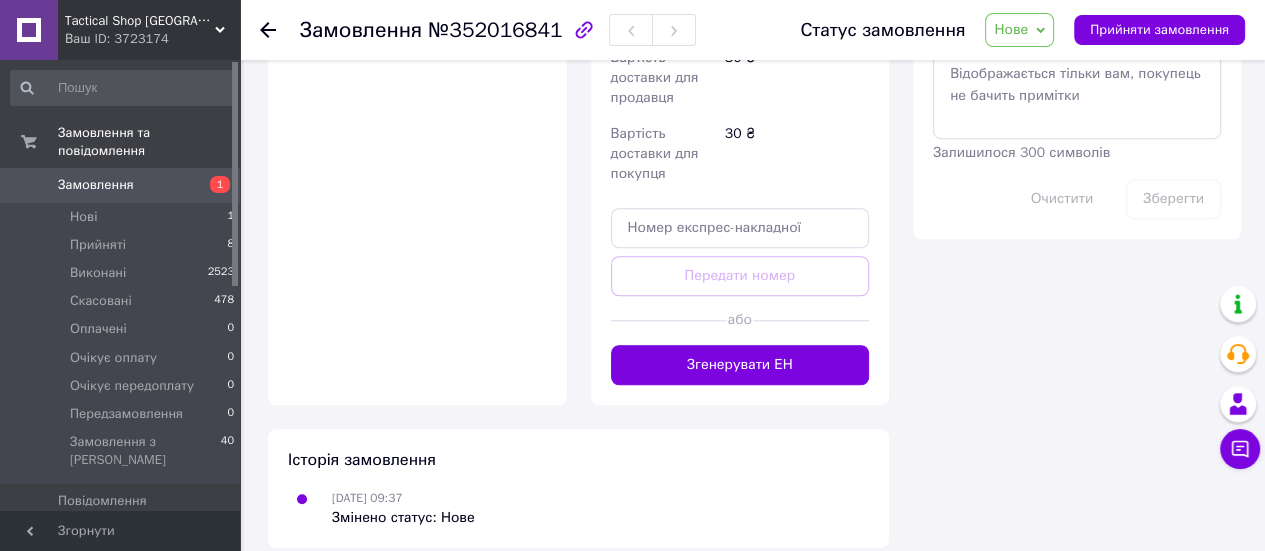 click on "Згенерувати ЕН" at bounding box center [740, 365] 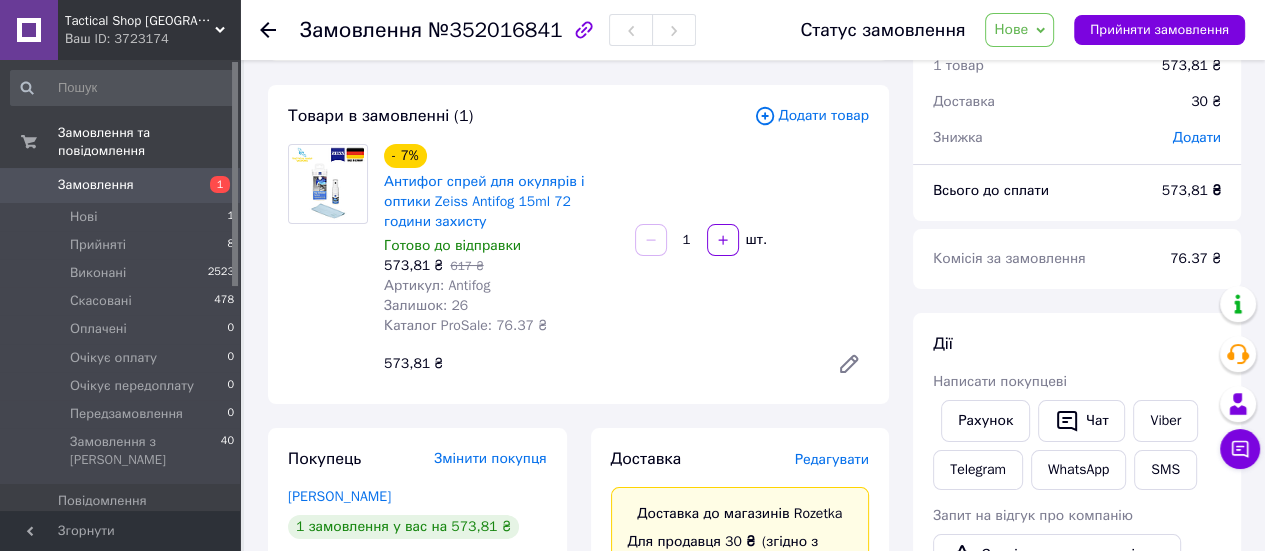 scroll, scrollTop: 0, scrollLeft: 0, axis: both 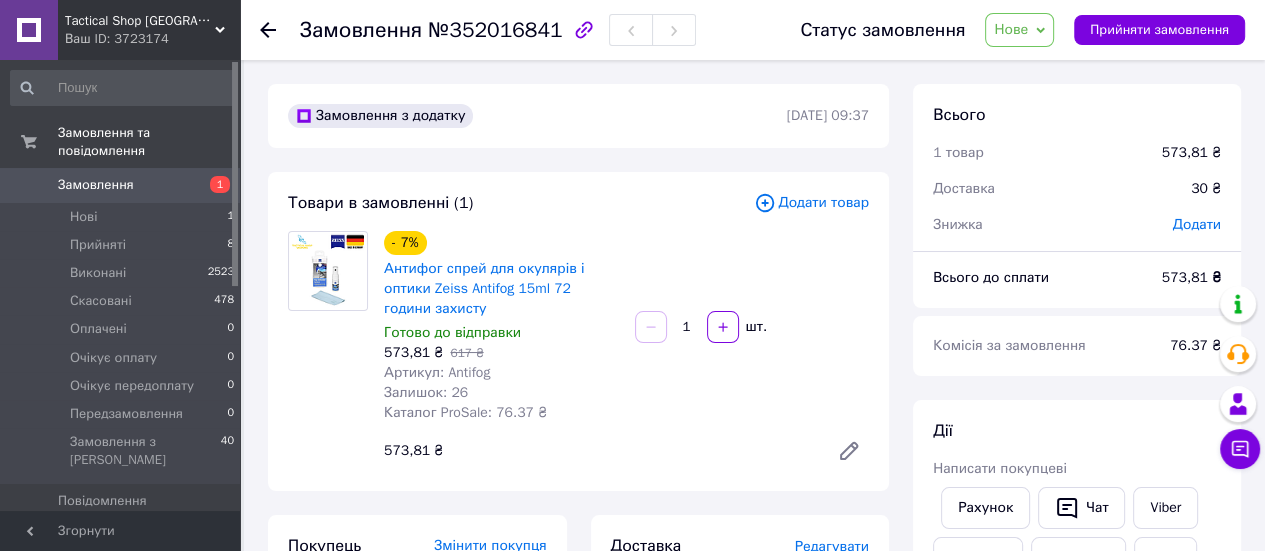 click on "Нове" at bounding box center (1011, 29) 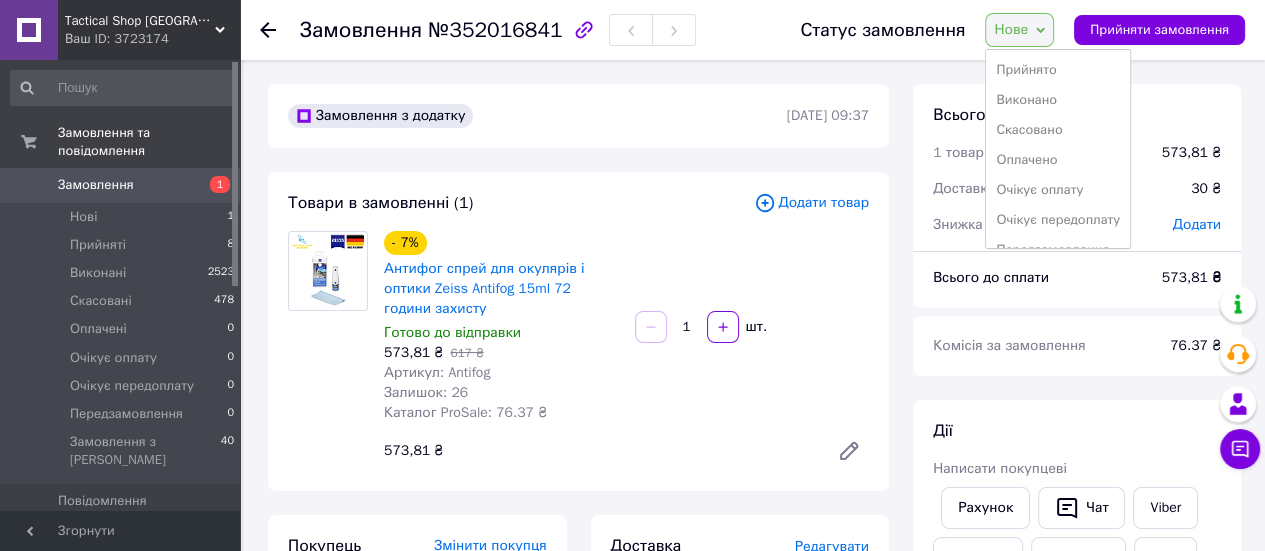 click on "Прийнято" at bounding box center [1058, 70] 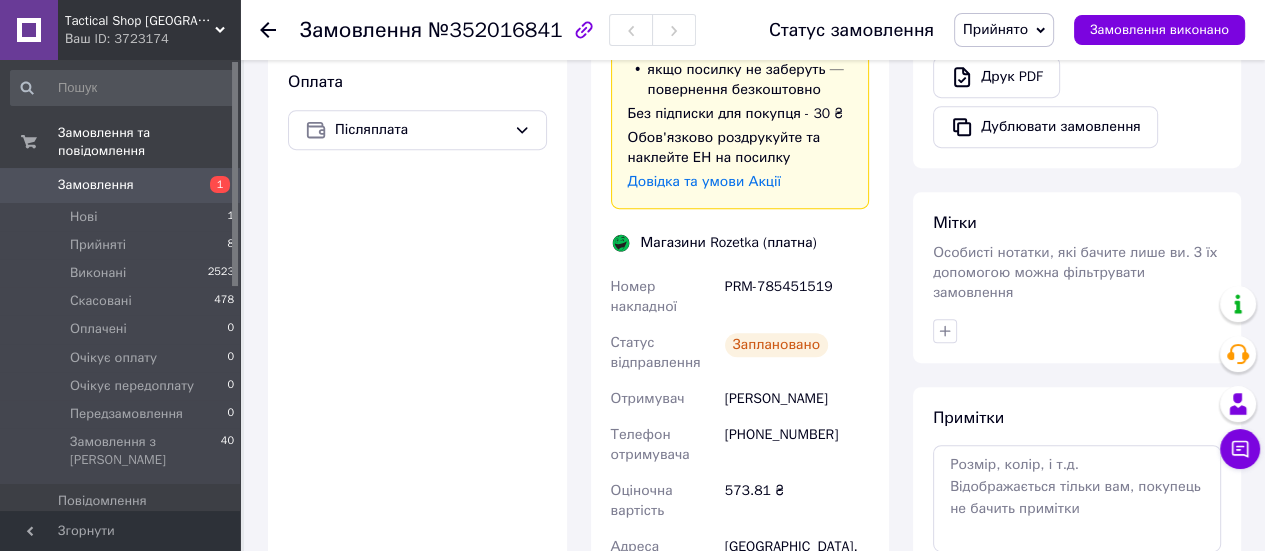 scroll, scrollTop: 800, scrollLeft: 0, axis: vertical 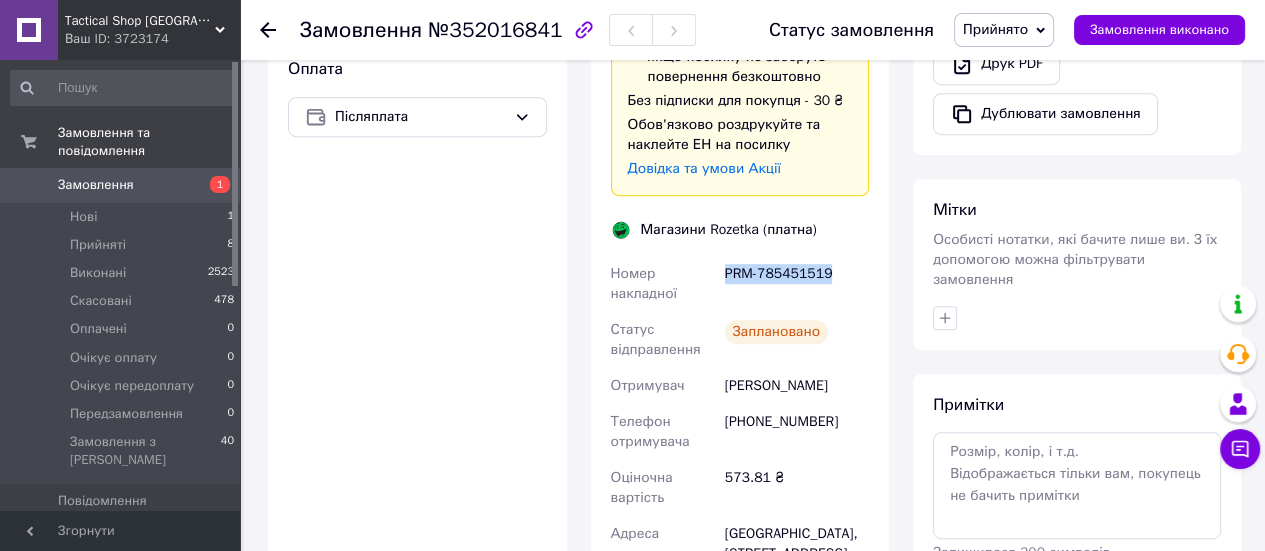 drag, startPoint x: 836, startPoint y: 283, endPoint x: 726, endPoint y: 281, distance: 110.01818 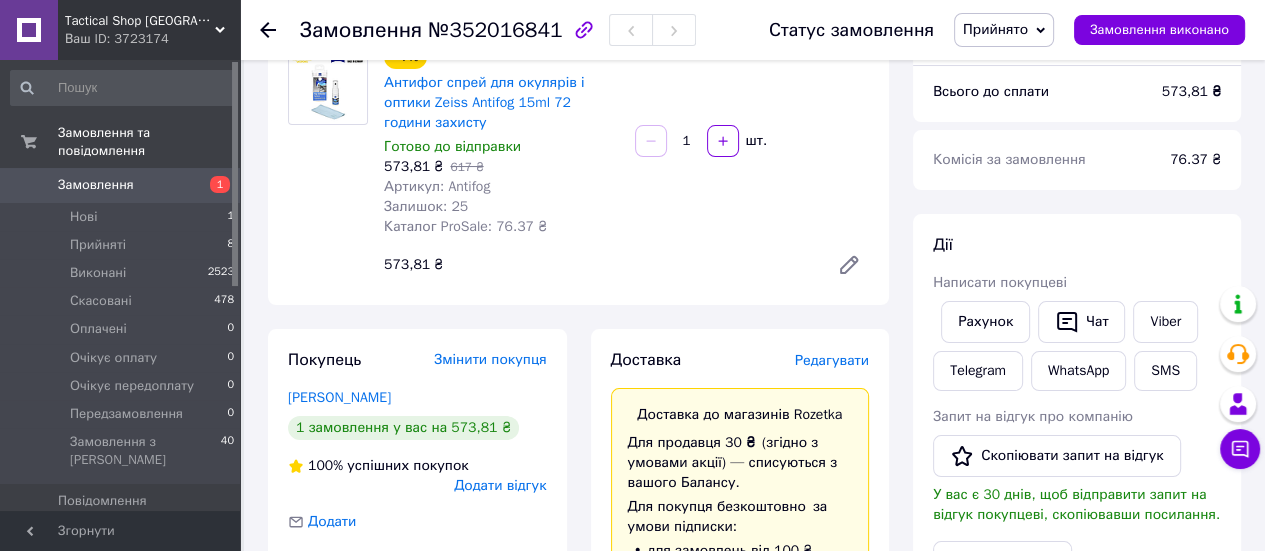 scroll, scrollTop: 100, scrollLeft: 0, axis: vertical 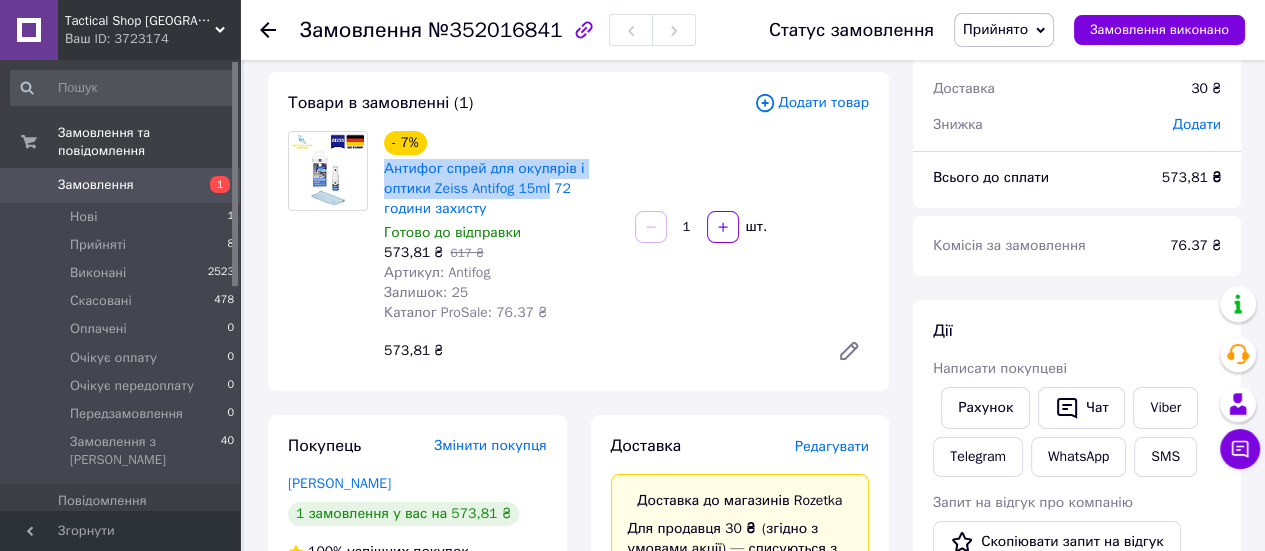 drag, startPoint x: 382, startPoint y: 160, endPoint x: 548, endPoint y: 184, distance: 167.72597 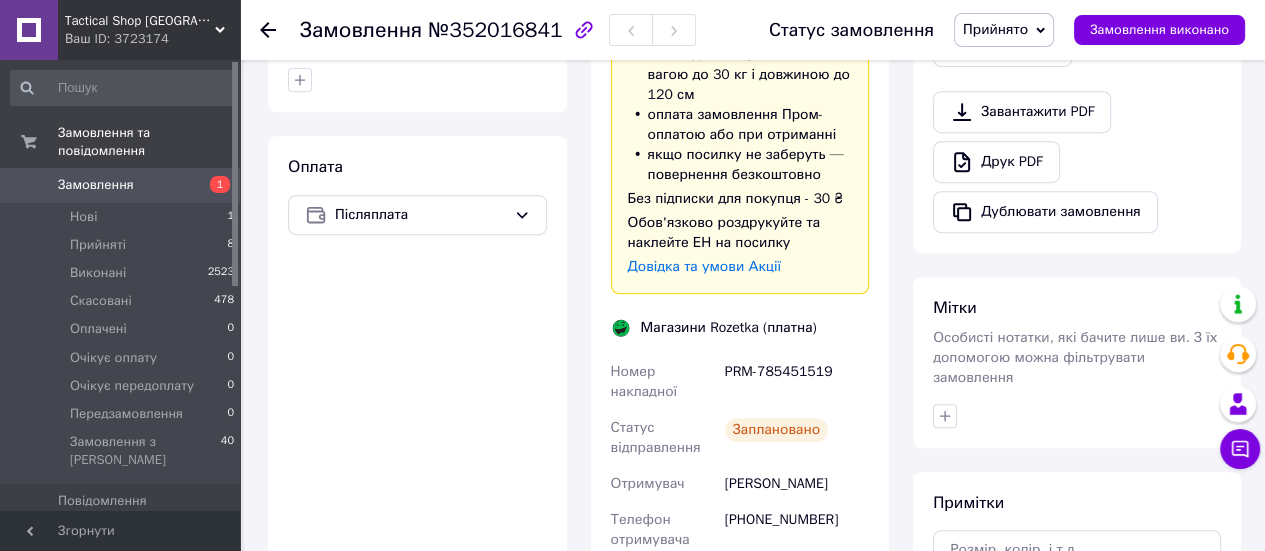 scroll, scrollTop: 800, scrollLeft: 0, axis: vertical 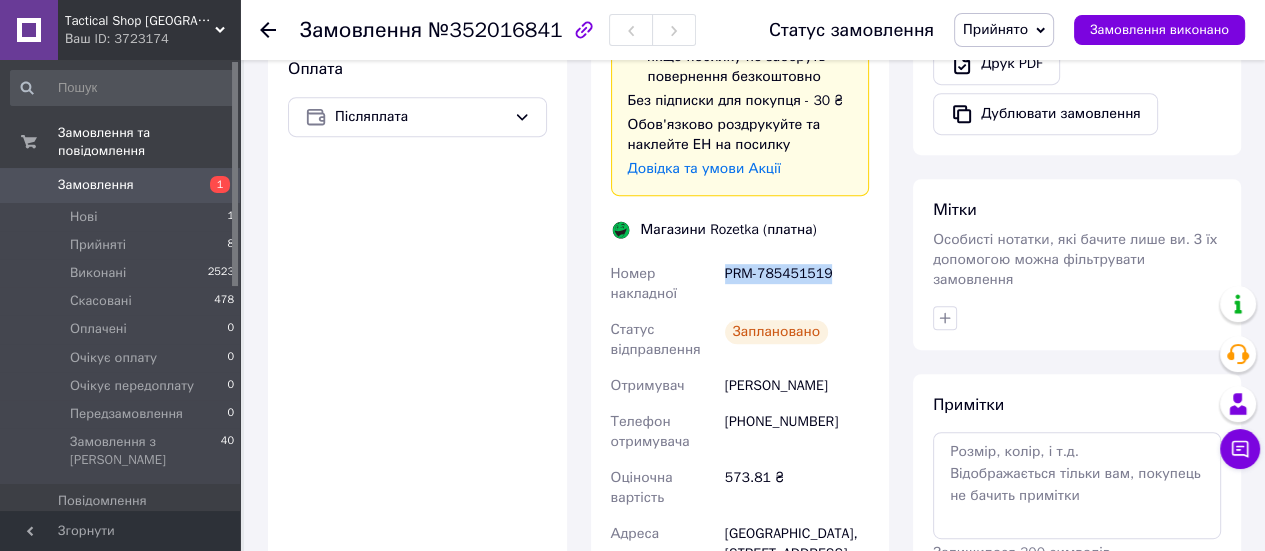 drag, startPoint x: 828, startPoint y: 283, endPoint x: 724, endPoint y: 276, distance: 104.23531 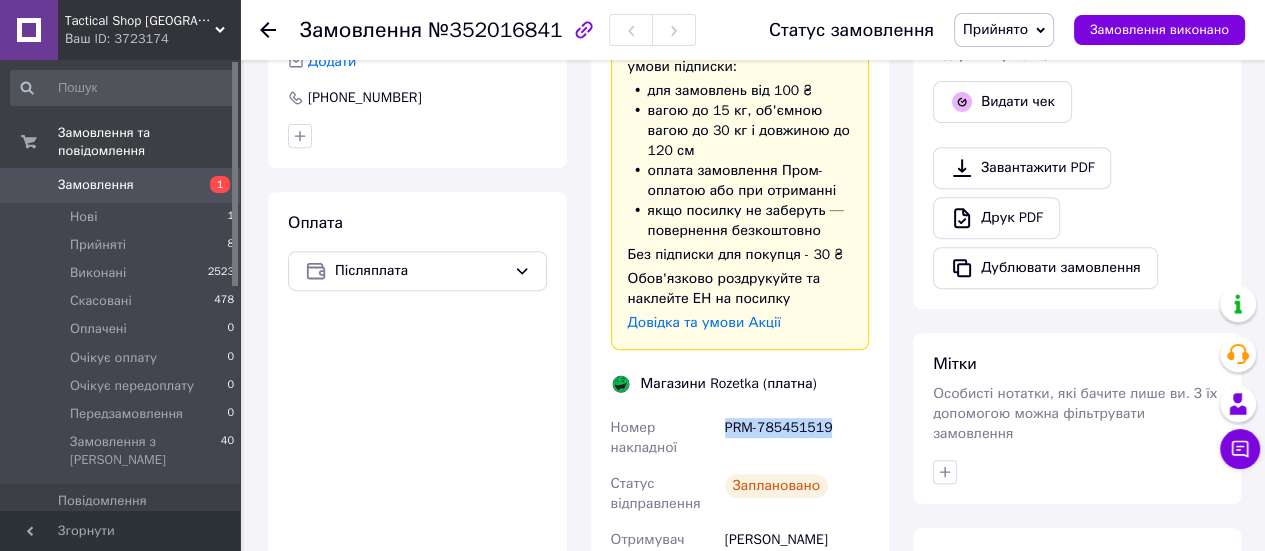scroll, scrollTop: 300, scrollLeft: 0, axis: vertical 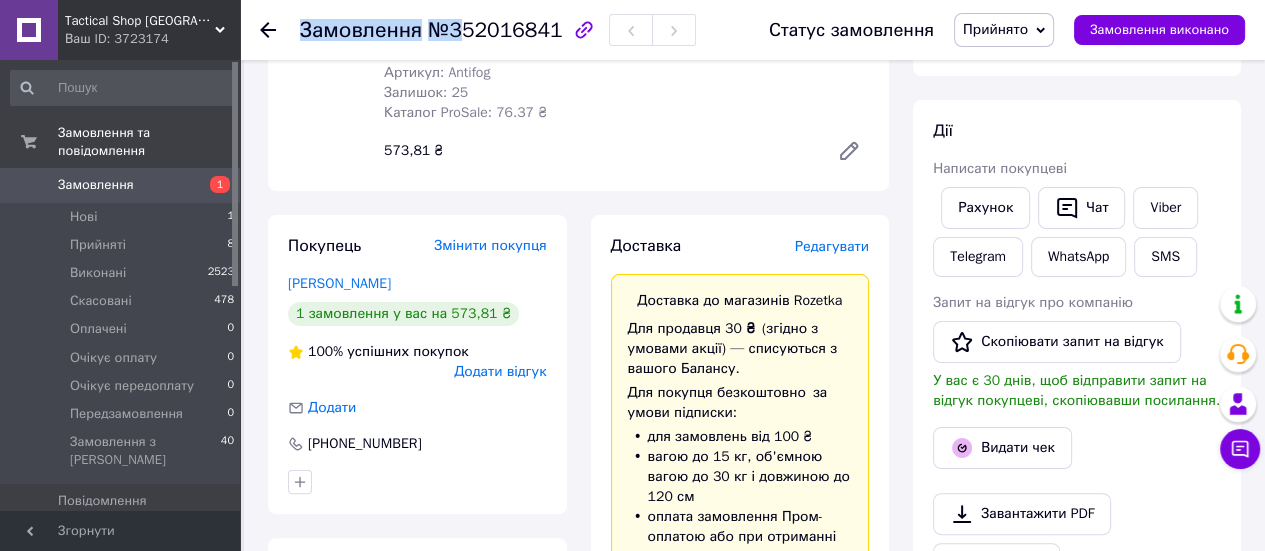 drag, startPoint x: 549, startPoint y: 32, endPoint x: 459, endPoint y: 32, distance: 90 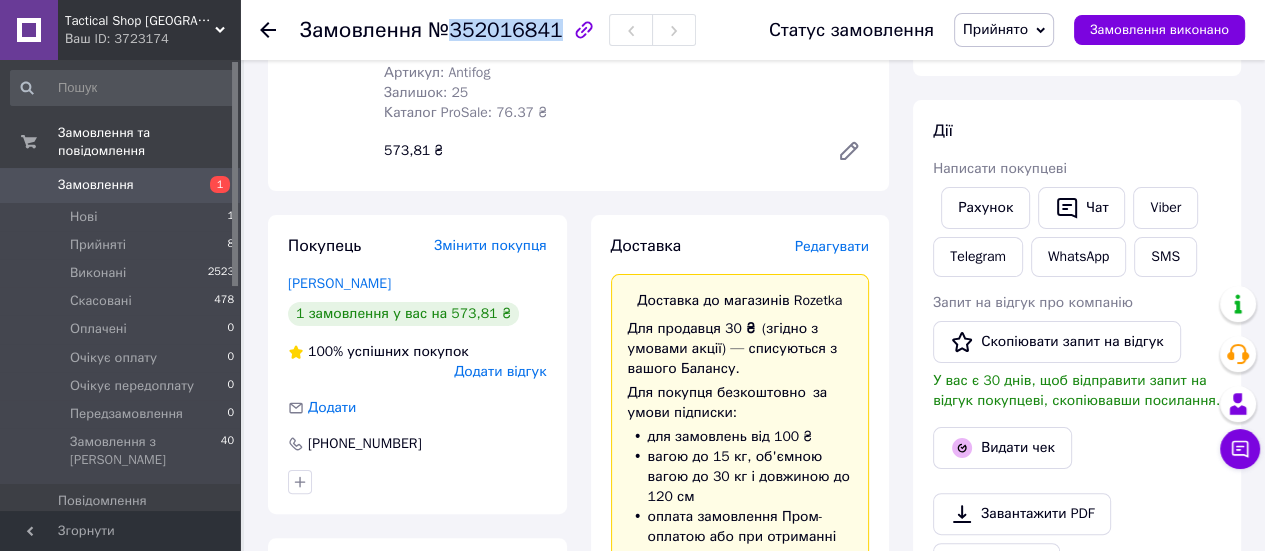 drag, startPoint x: 450, startPoint y: 29, endPoint x: 545, endPoint y: 37, distance: 95.33625 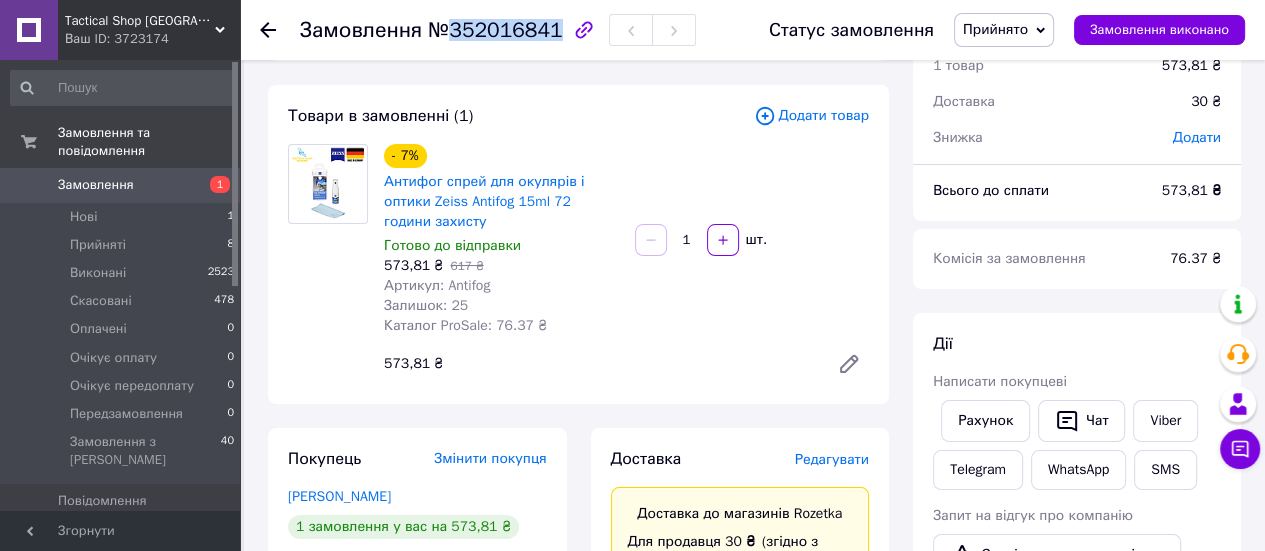 scroll, scrollTop: 0, scrollLeft: 0, axis: both 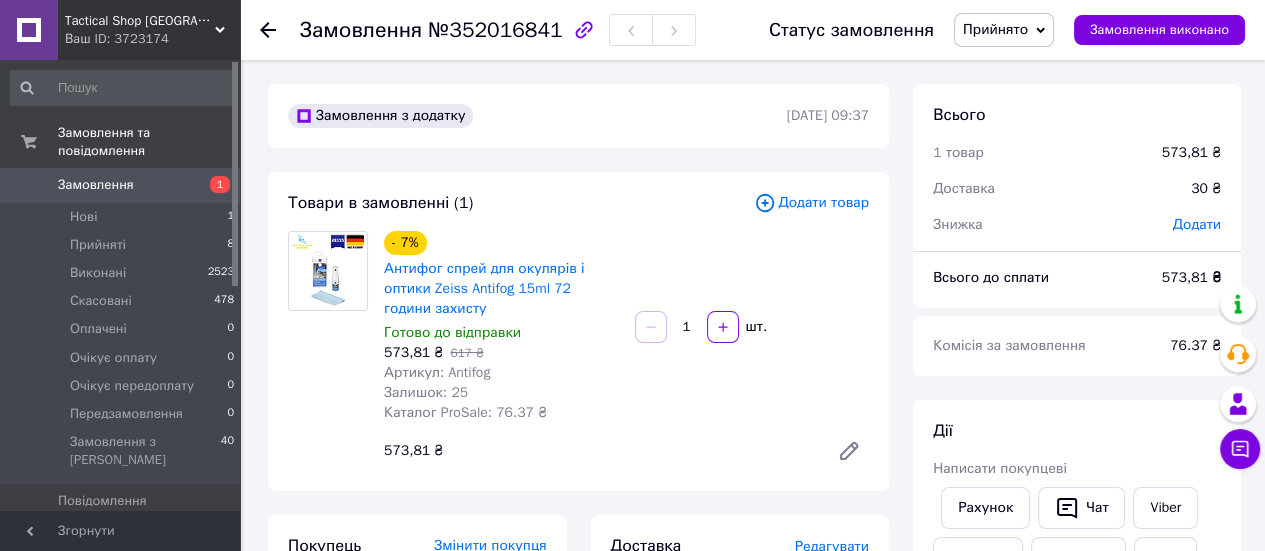 click on "573,81 ₴" at bounding box center (1191, 153) 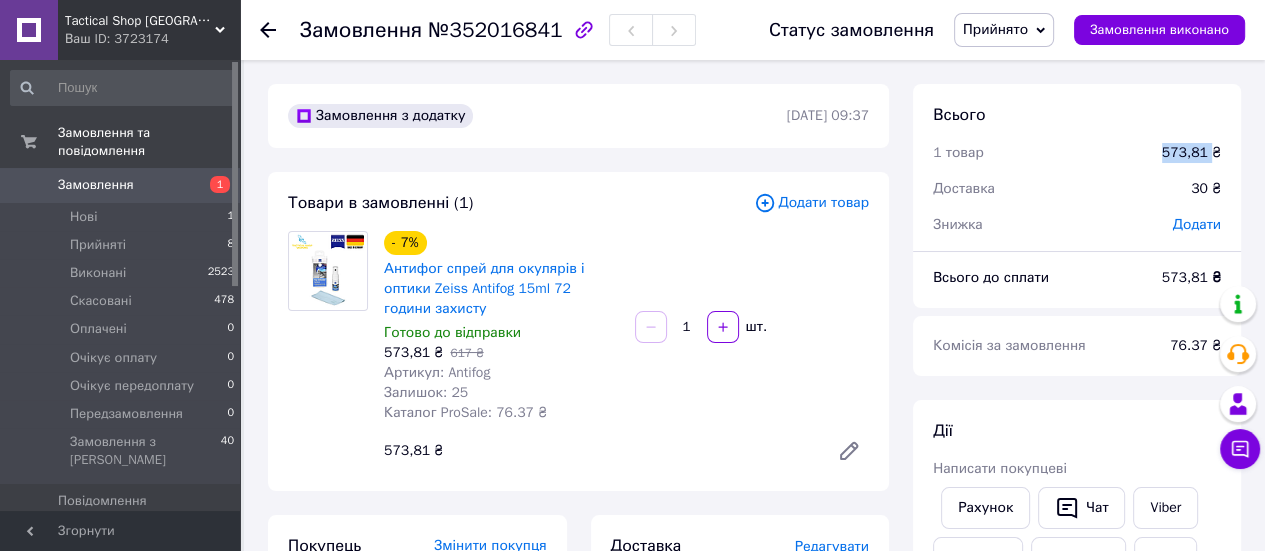 click on "573,81 ₴" at bounding box center [1191, 153] 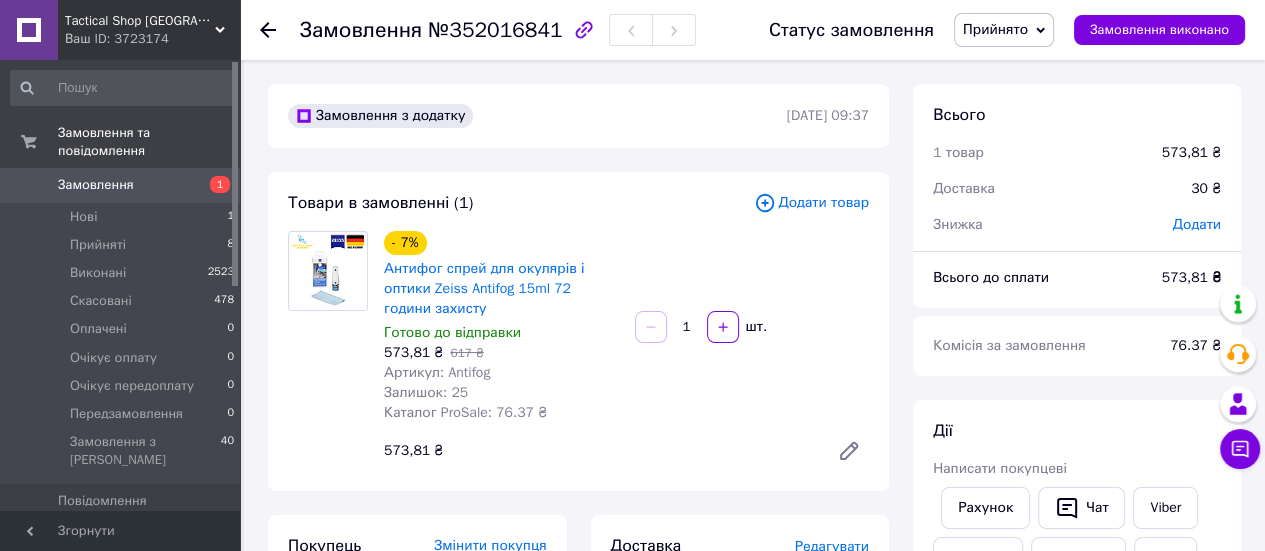 click on "- 7% Антифог спрей для окулярів і оптики Zeiss Antifog 15ml 72 години захисту Готово до відправки 573,81 ₴   617 ₴ Артикул: Antifog Залишок: 25 Каталог ProSale: 76.37 ₴  1   шт. 573,81 ₴" at bounding box center [626, 351] 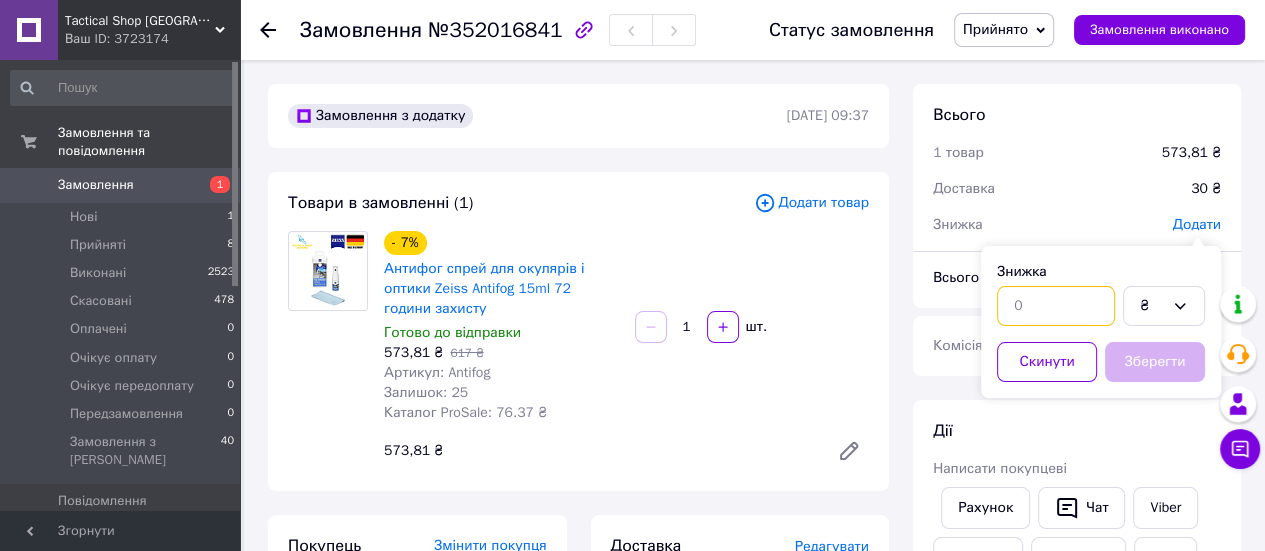 click at bounding box center (1056, 306) 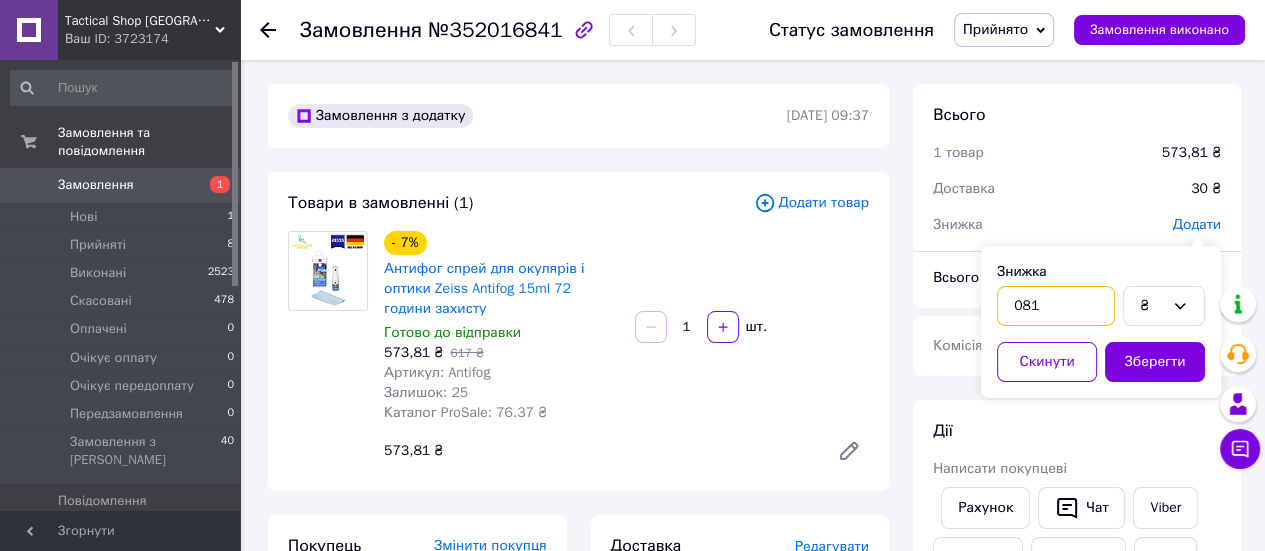 click on "081" at bounding box center [1056, 306] 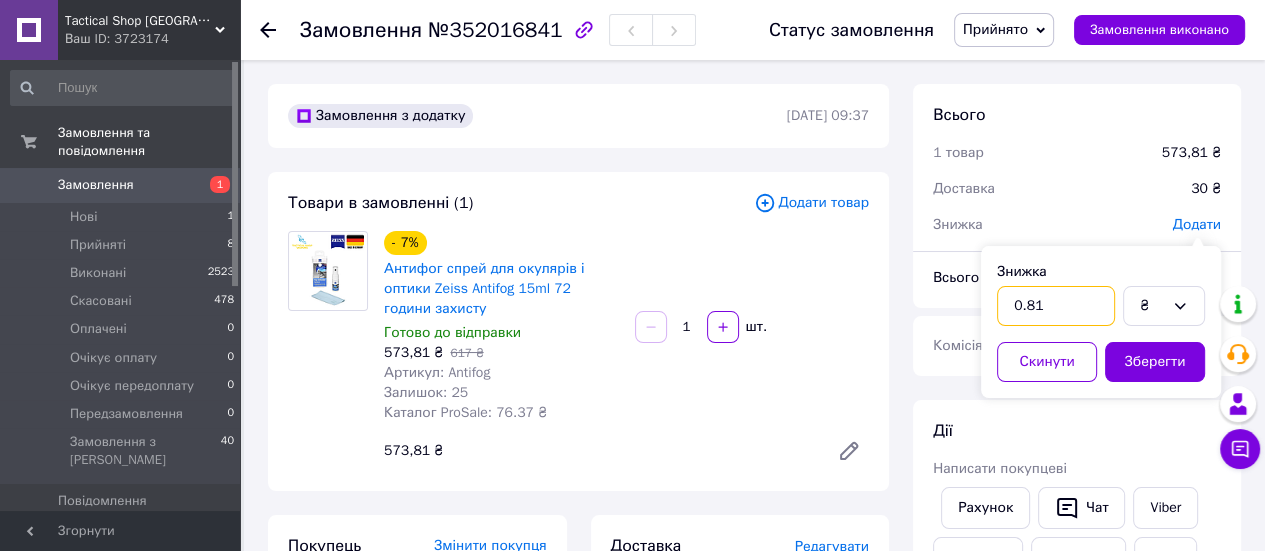 type on "0.81" 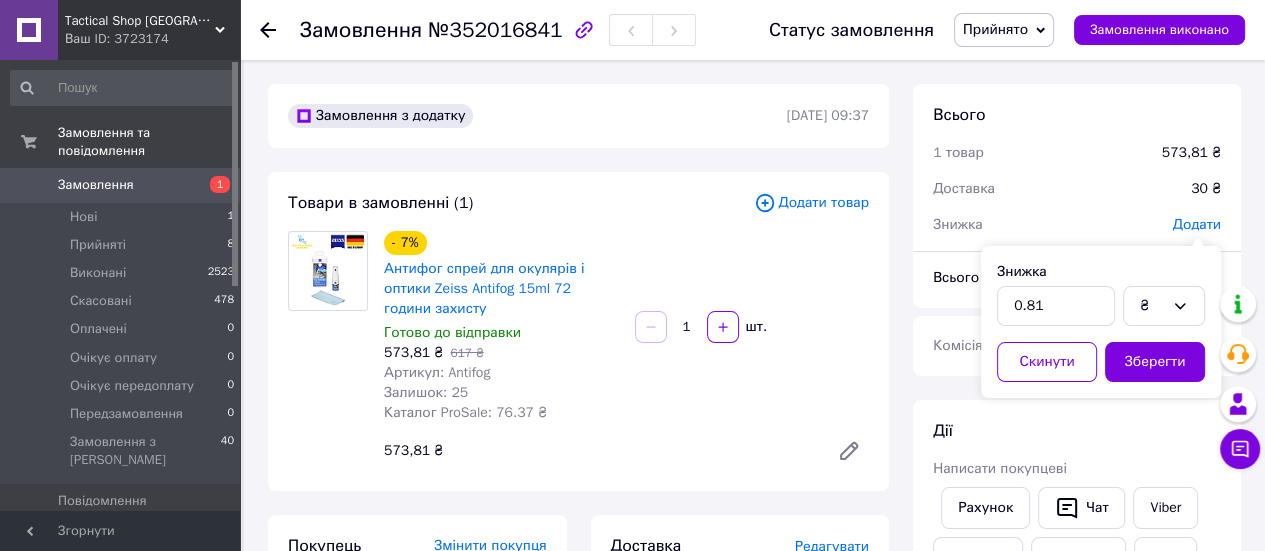 click on "Зберегти" at bounding box center (1155, 362) 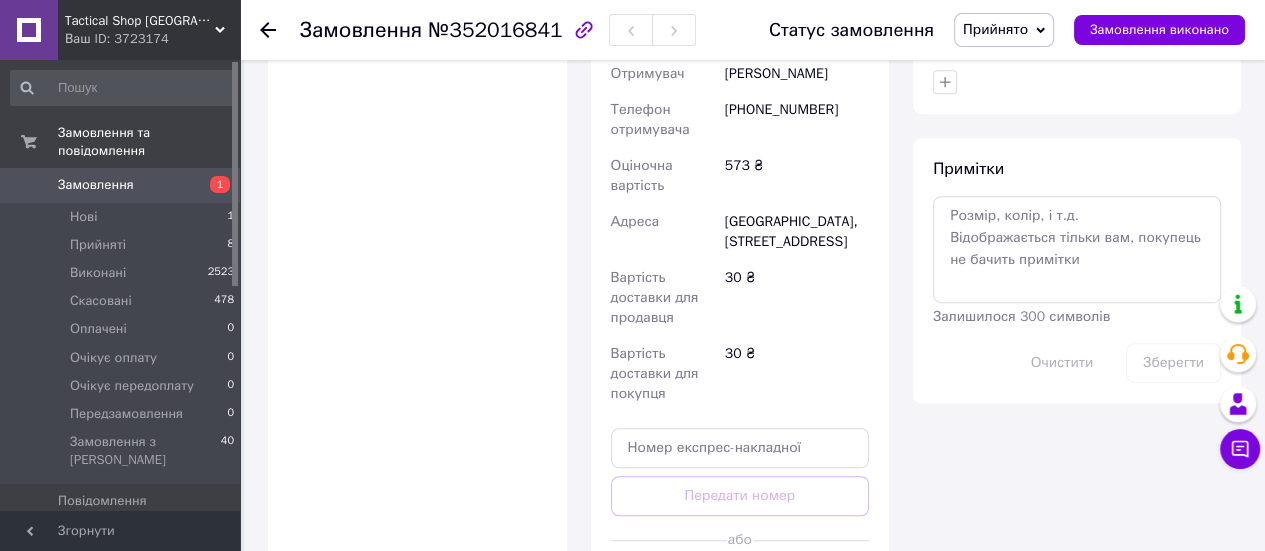 scroll, scrollTop: 1200, scrollLeft: 0, axis: vertical 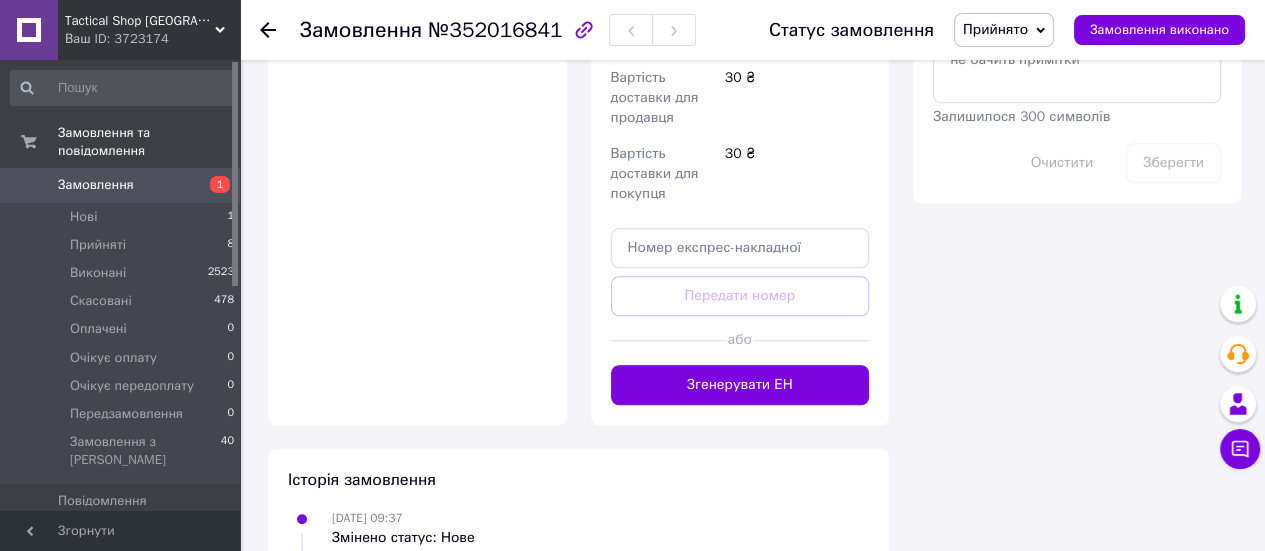 click on "Згенерувати ЕН" at bounding box center (740, 385) 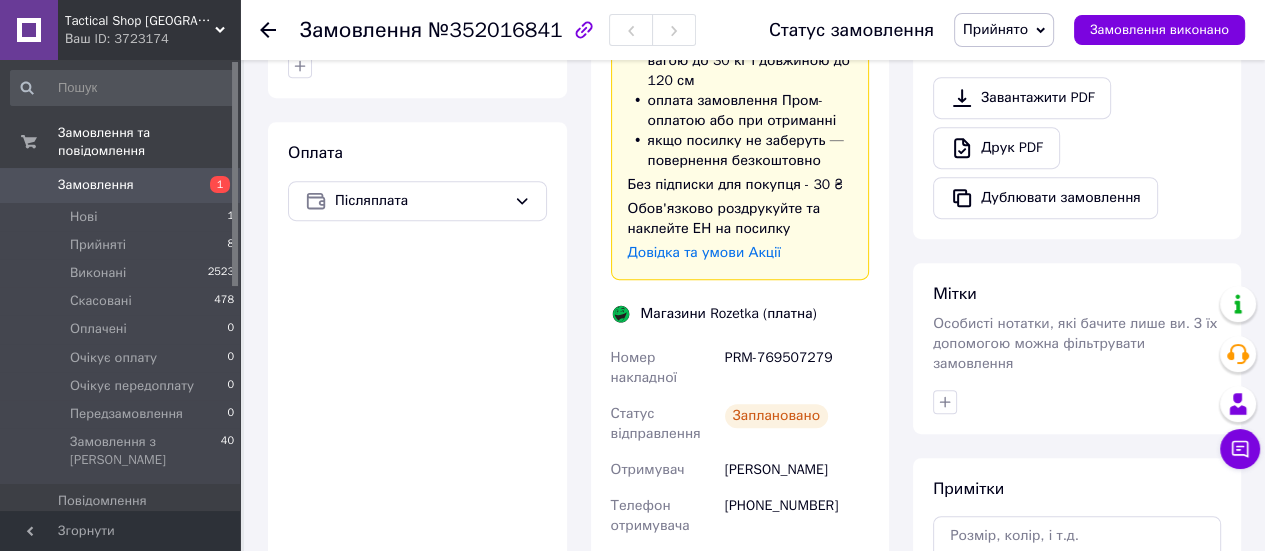 scroll, scrollTop: 800, scrollLeft: 0, axis: vertical 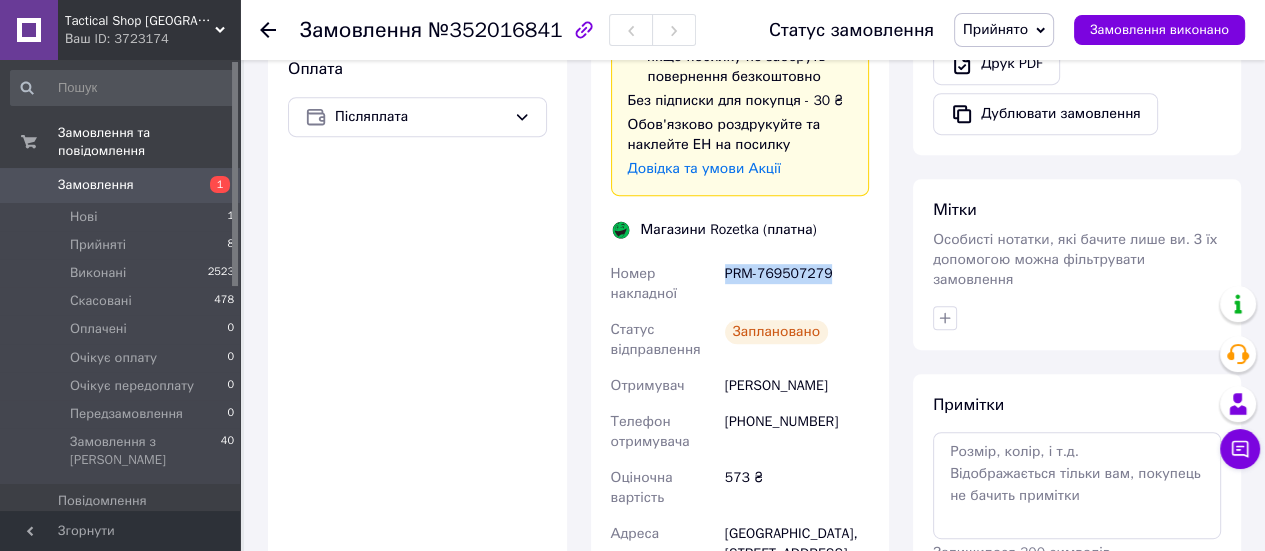 drag, startPoint x: 830, startPoint y: 285, endPoint x: 728, endPoint y: 278, distance: 102.239914 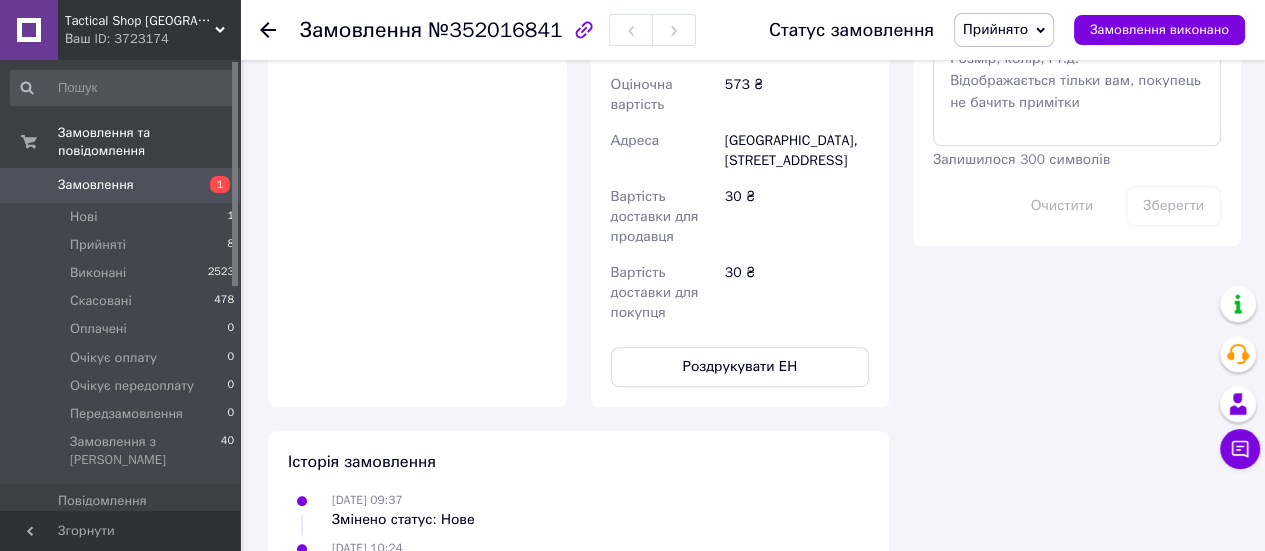 scroll, scrollTop: 1200, scrollLeft: 0, axis: vertical 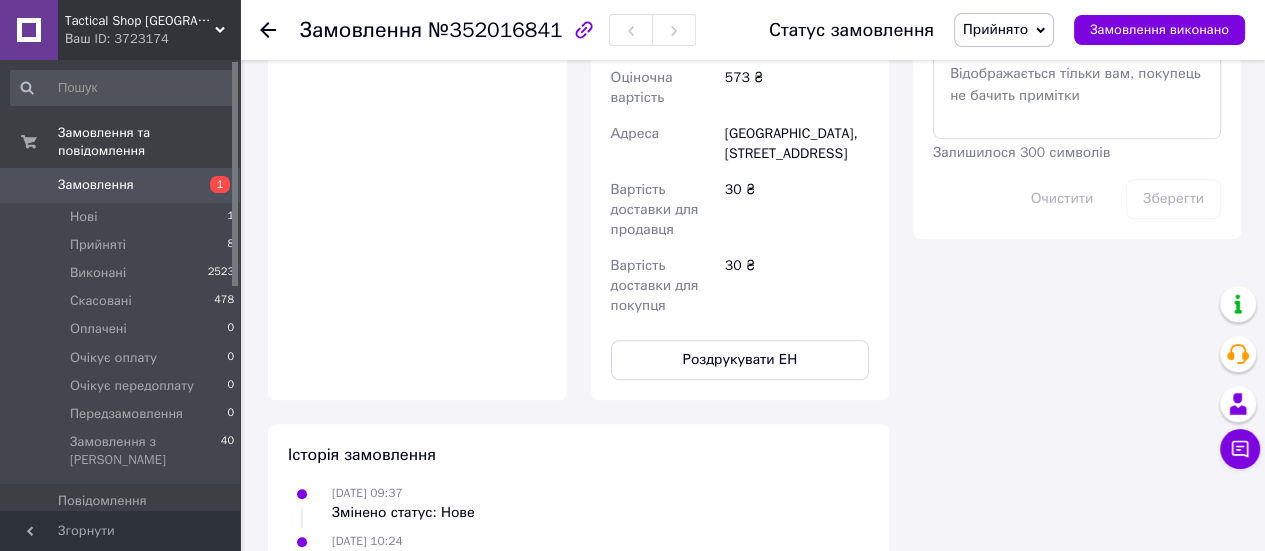 click on "Роздрукувати ЕН" at bounding box center (740, 360) 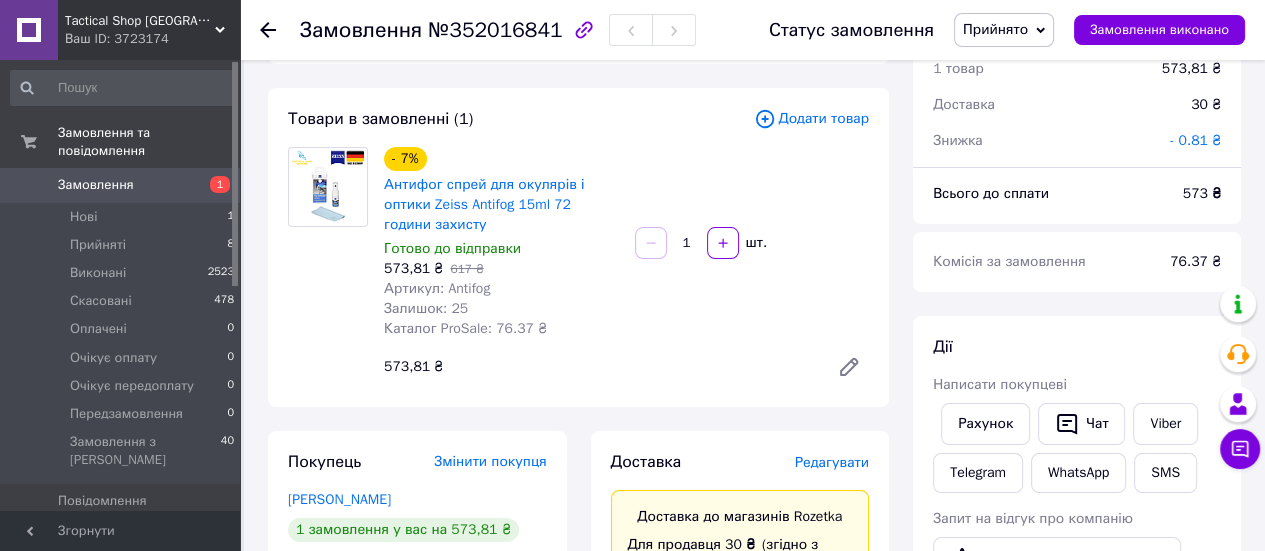 scroll, scrollTop: 100, scrollLeft: 0, axis: vertical 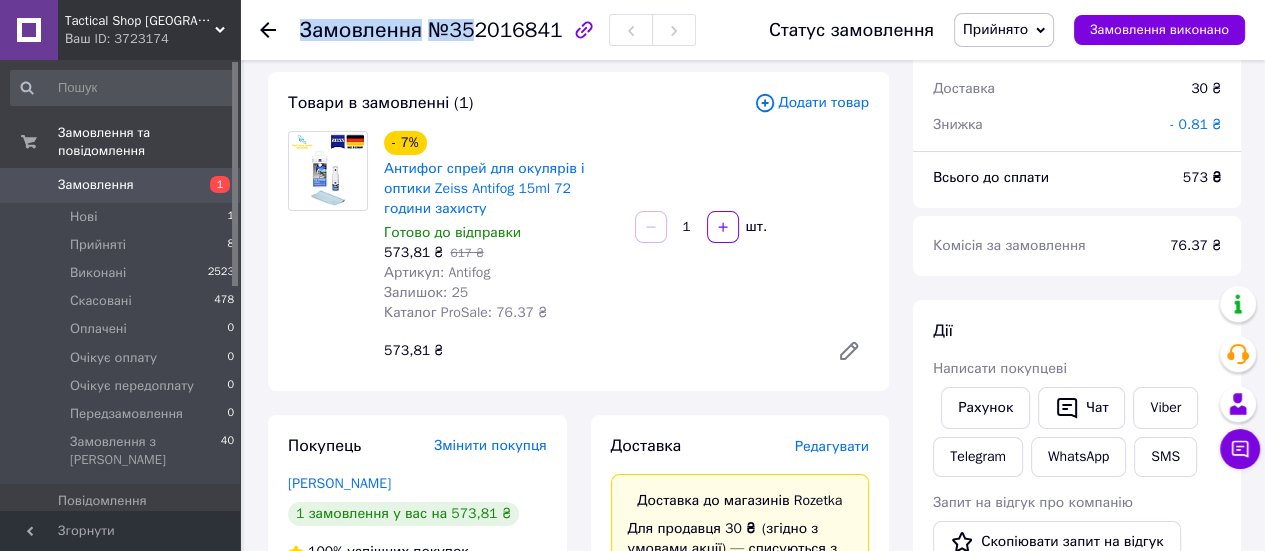 drag, startPoint x: 549, startPoint y: 37, endPoint x: 470, endPoint y: 37, distance: 79 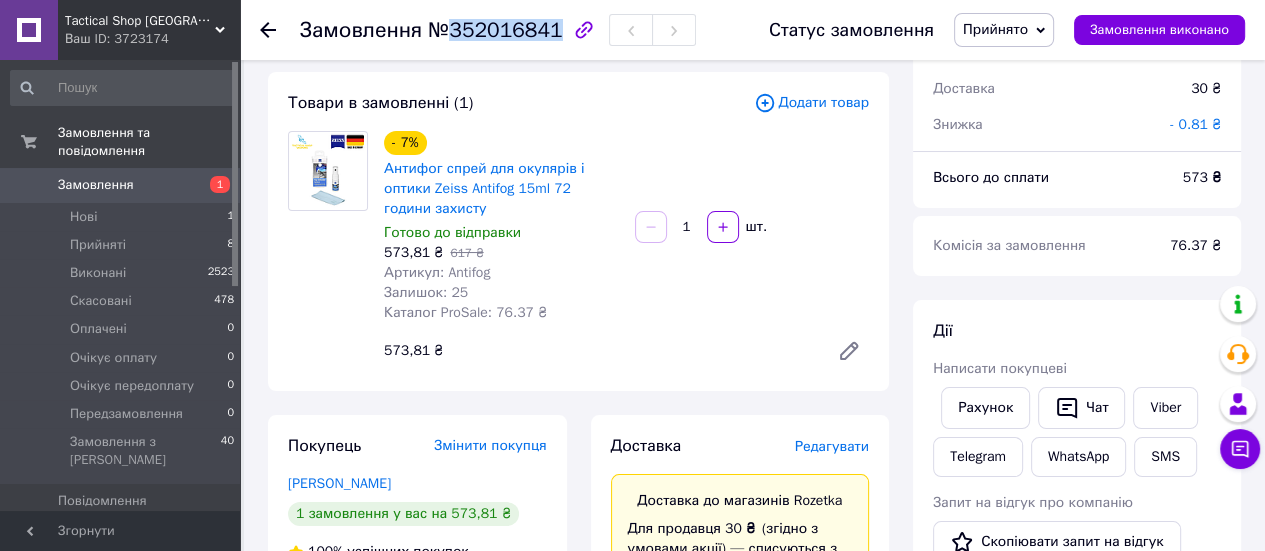 drag, startPoint x: 446, startPoint y: 29, endPoint x: 546, endPoint y: 37, distance: 100.31949 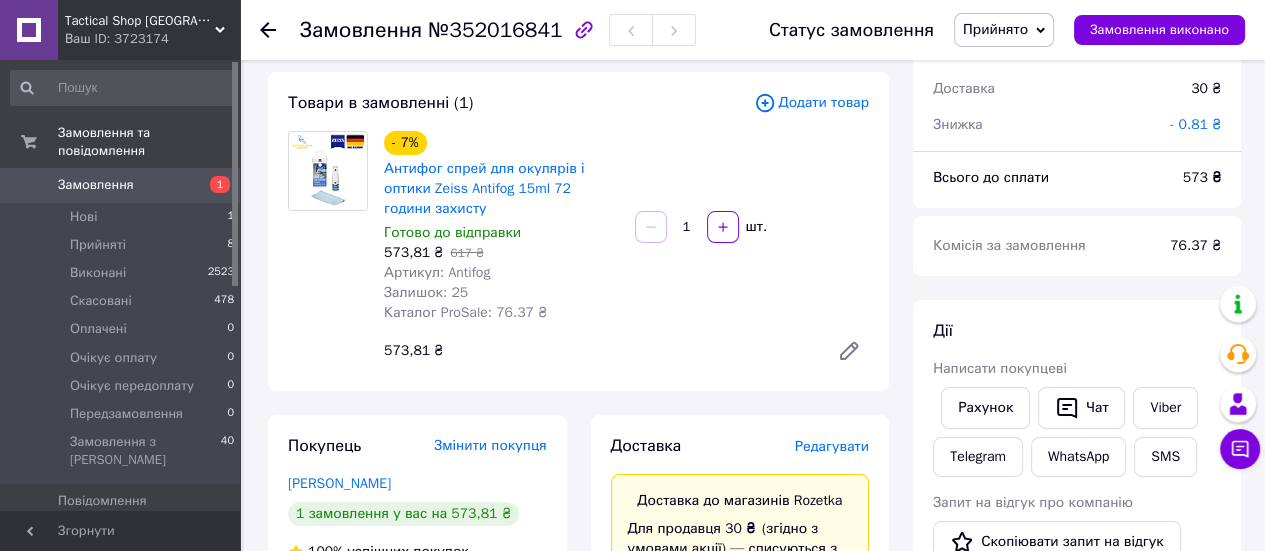 click on "Прийняті" at bounding box center [98, 245] 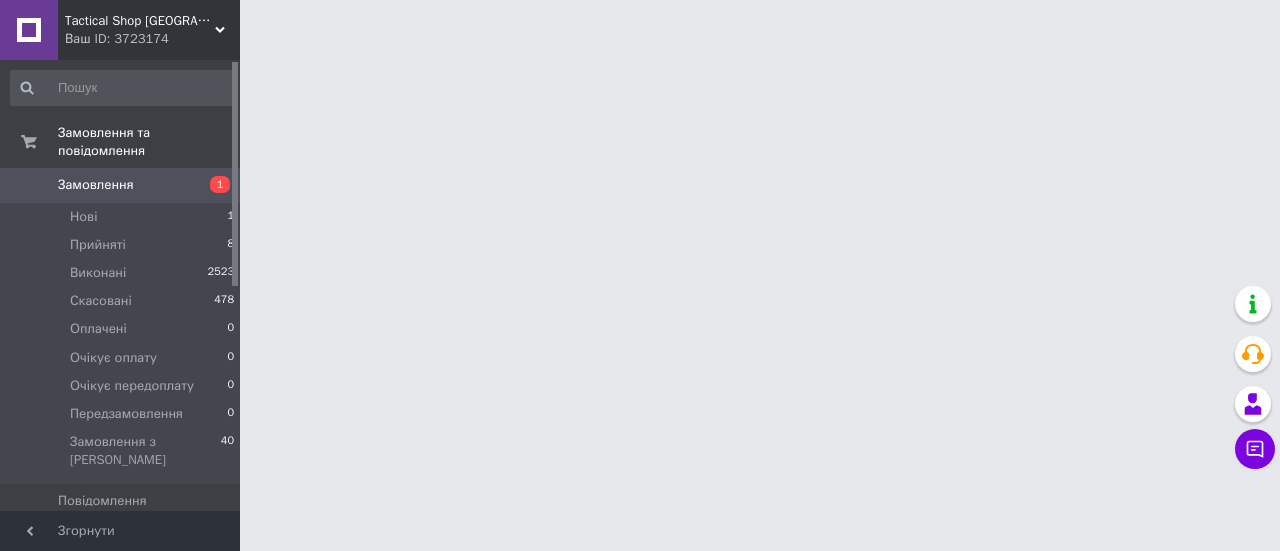 click on "Прийняті" at bounding box center [98, 245] 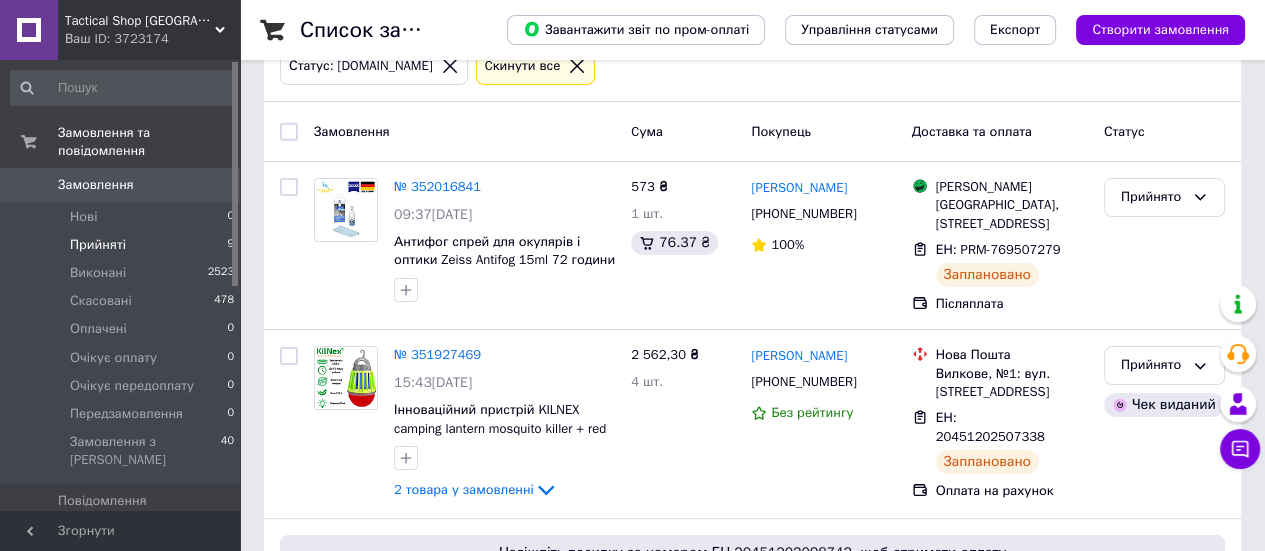 scroll, scrollTop: 200, scrollLeft: 0, axis: vertical 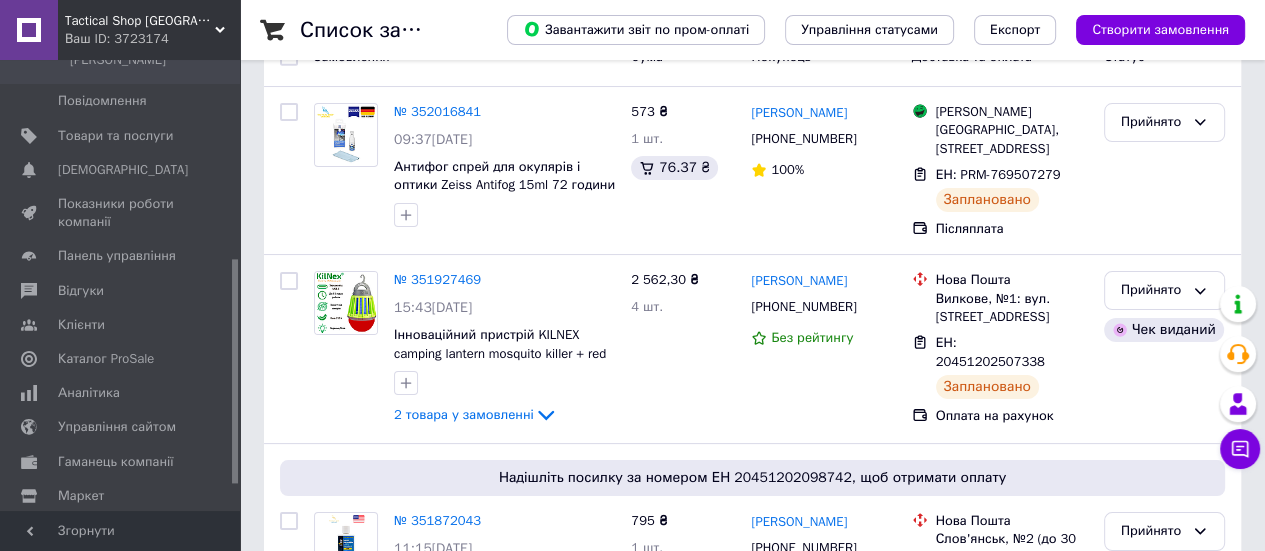 click on "Показники роботи компанії" at bounding box center (121, 213) 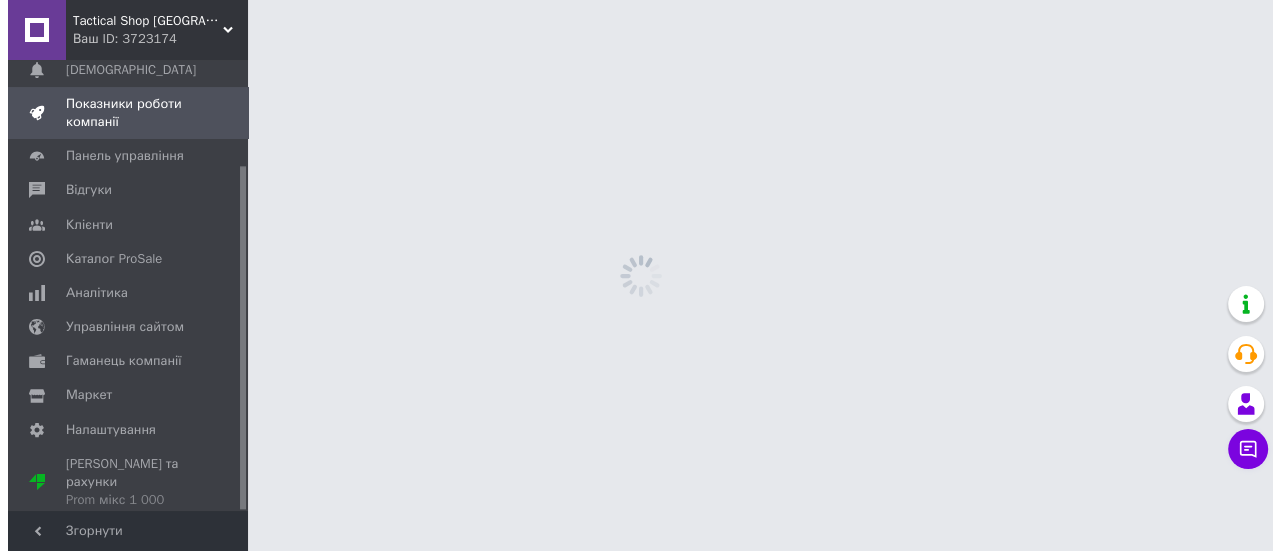 scroll, scrollTop: 0, scrollLeft: 0, axis: both 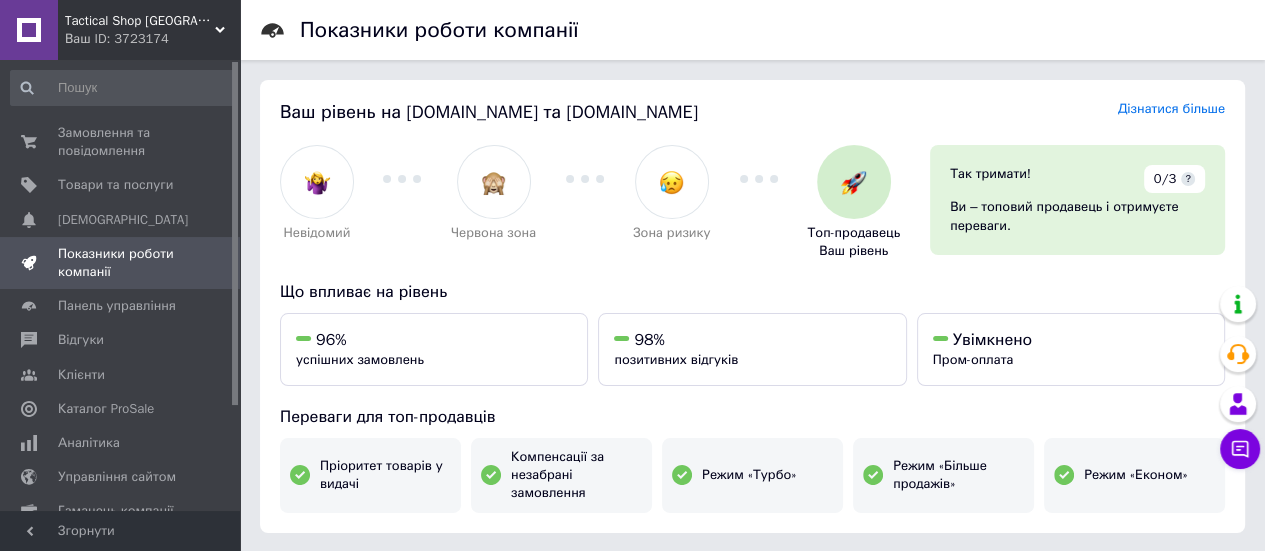 click on "Замовлення та повідомлення" at bounding box center [121, 142] 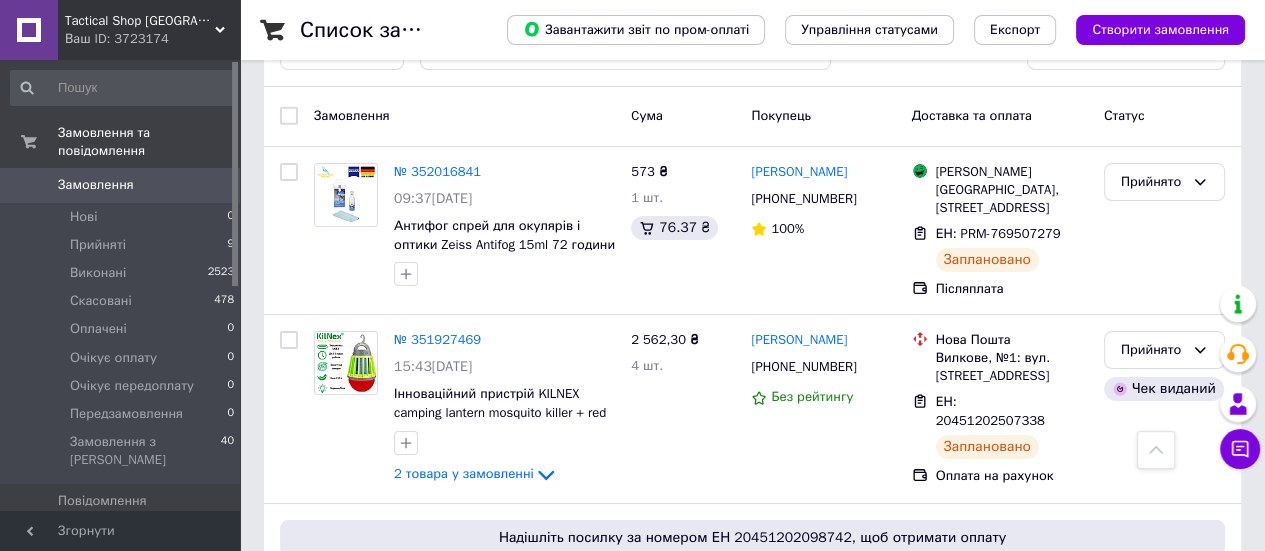 scroll, scrollTop: 0, scrollLeft: 0, axis: both 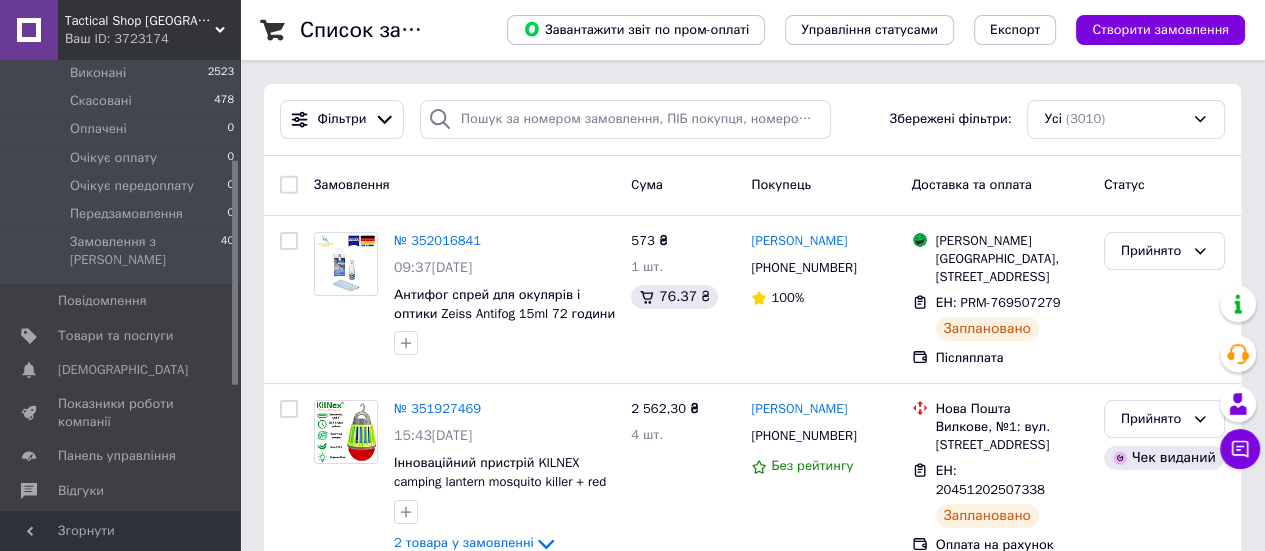 click on "Товари та послуги" at bounding box center [115, 336] 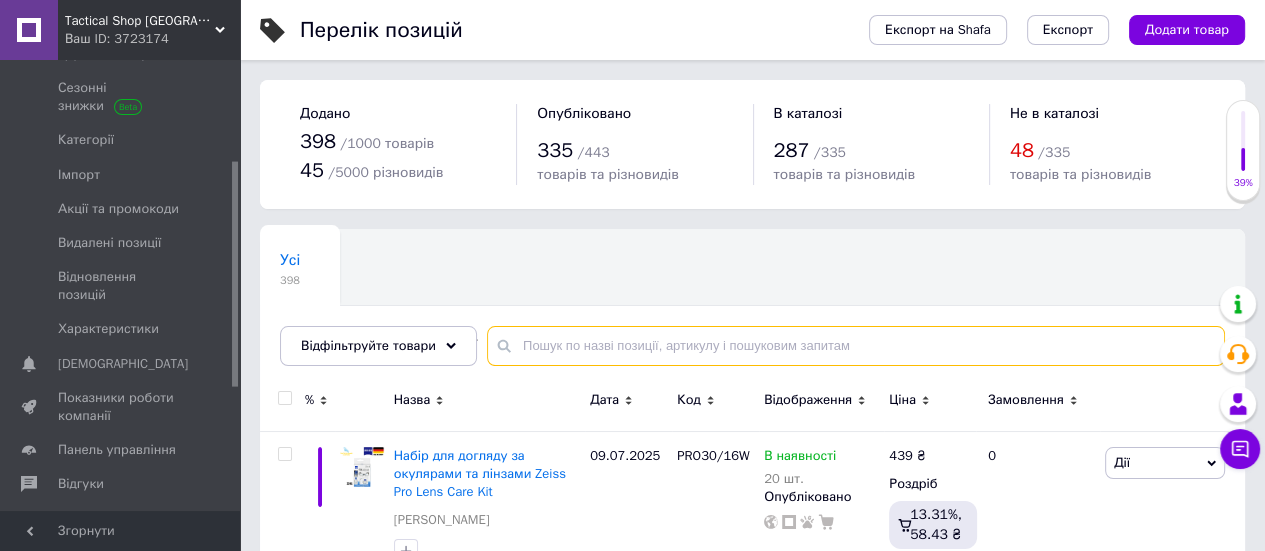 click at bounding box center (856, 346) 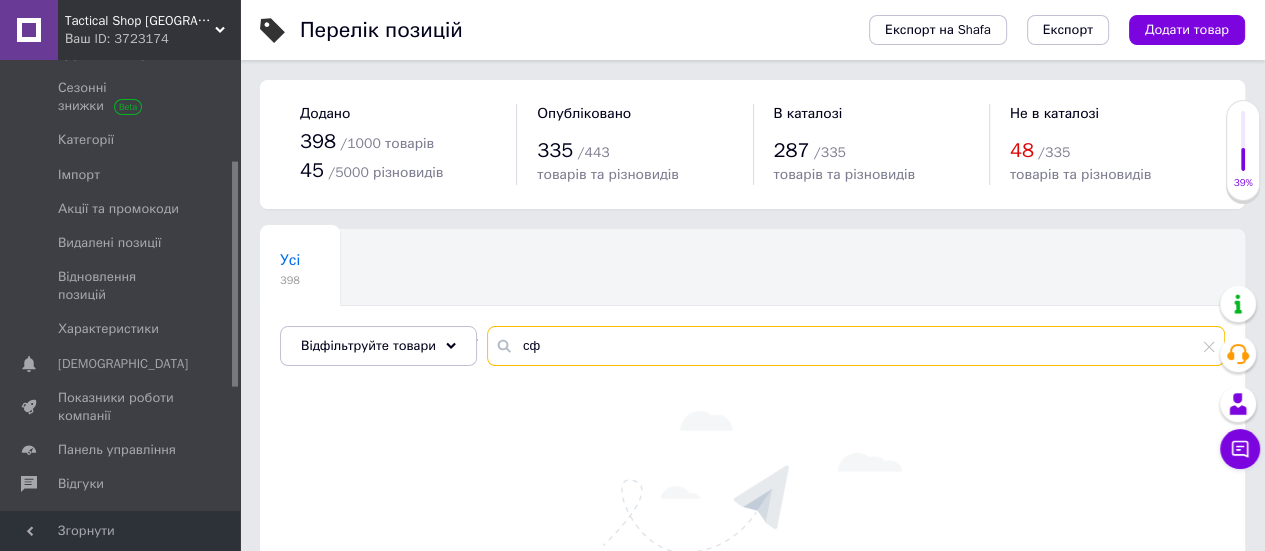 type on "с" 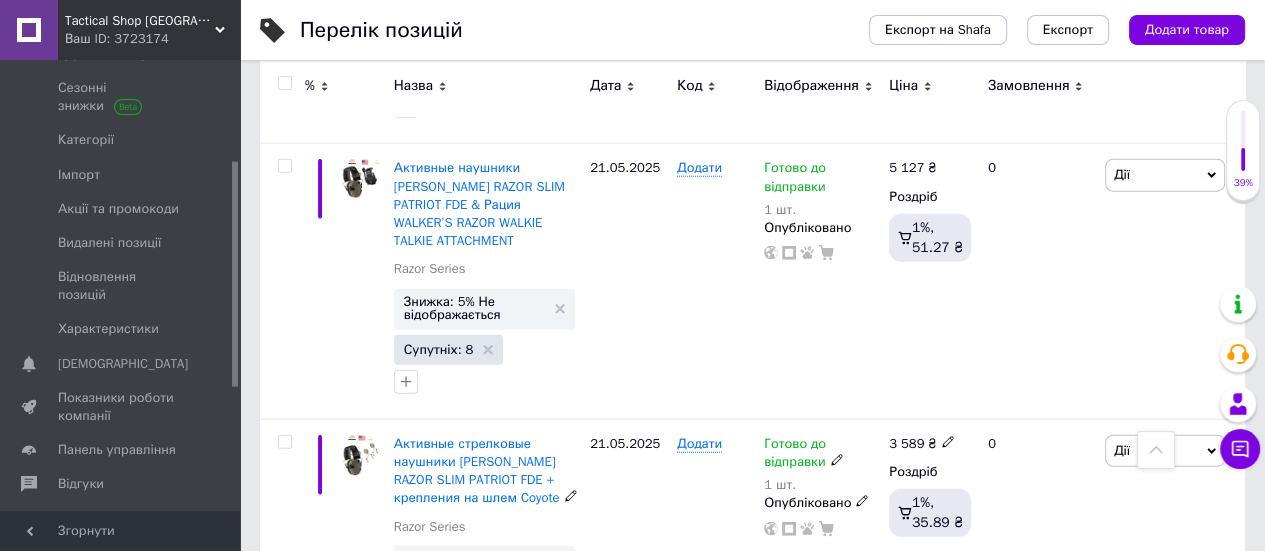 scroll, scrollTop: 10408, scrollLeft: 0, axis: vertical 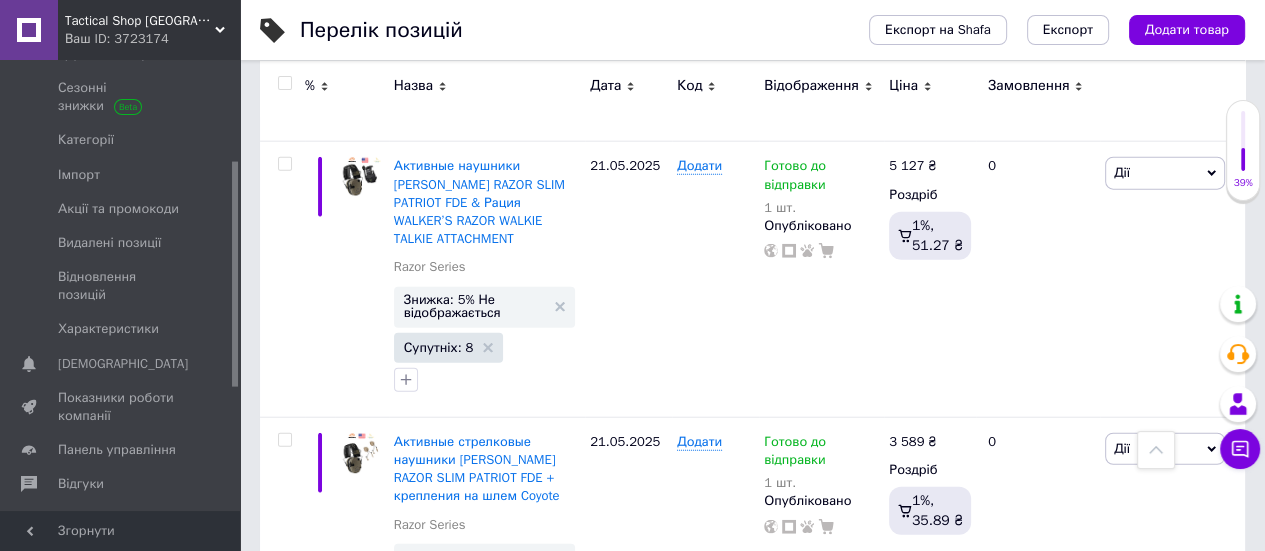type on "case" 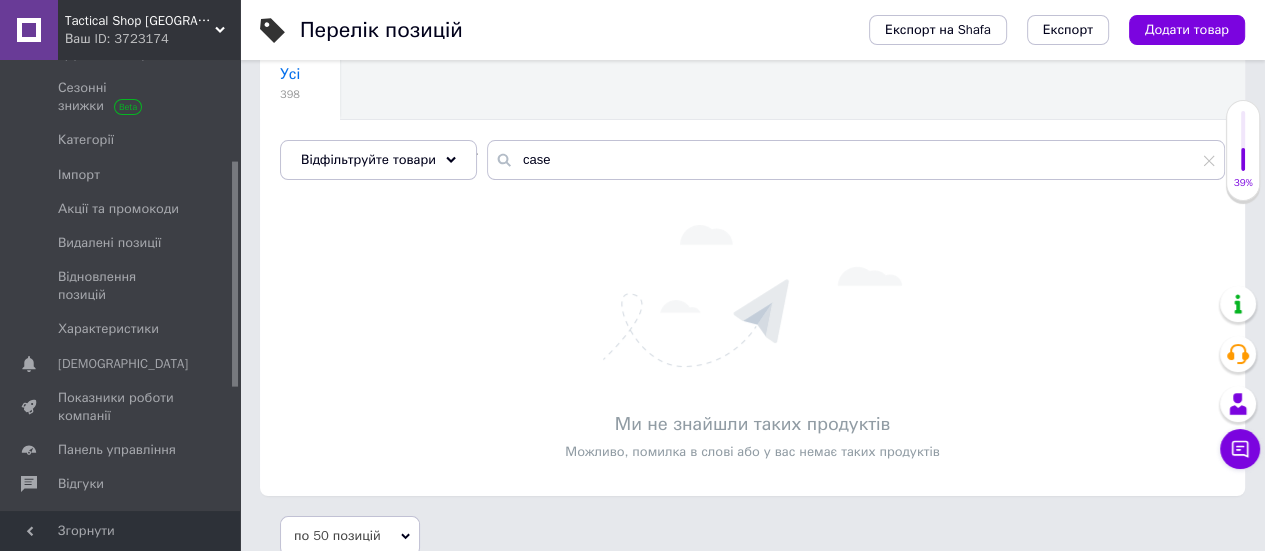scroll, scrollTop: 210, scrollLeft: 0, axis: vertical 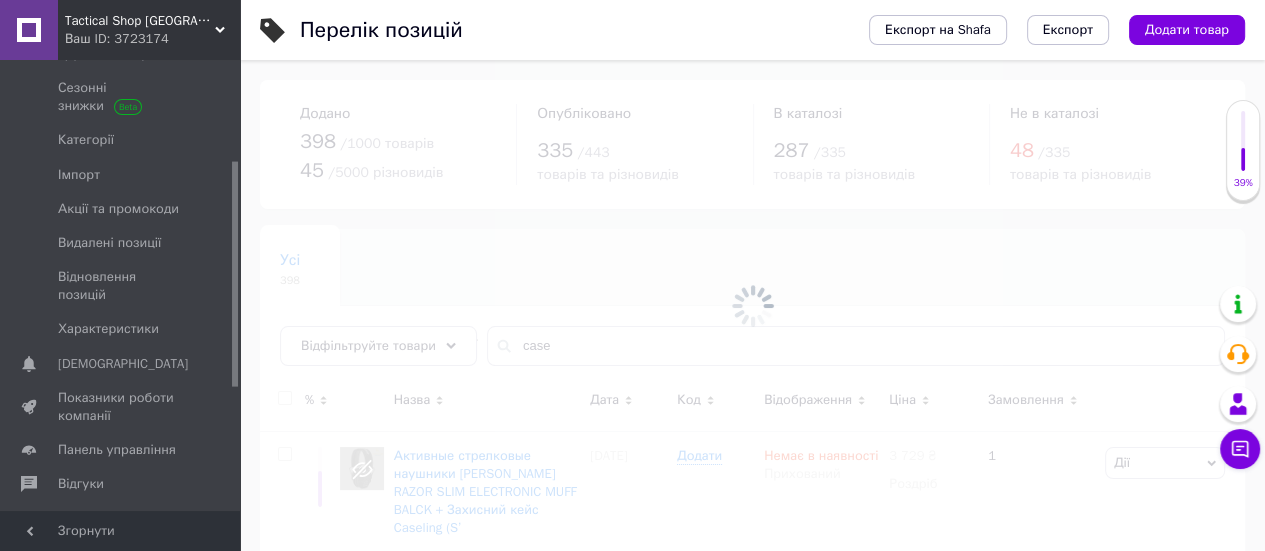 type 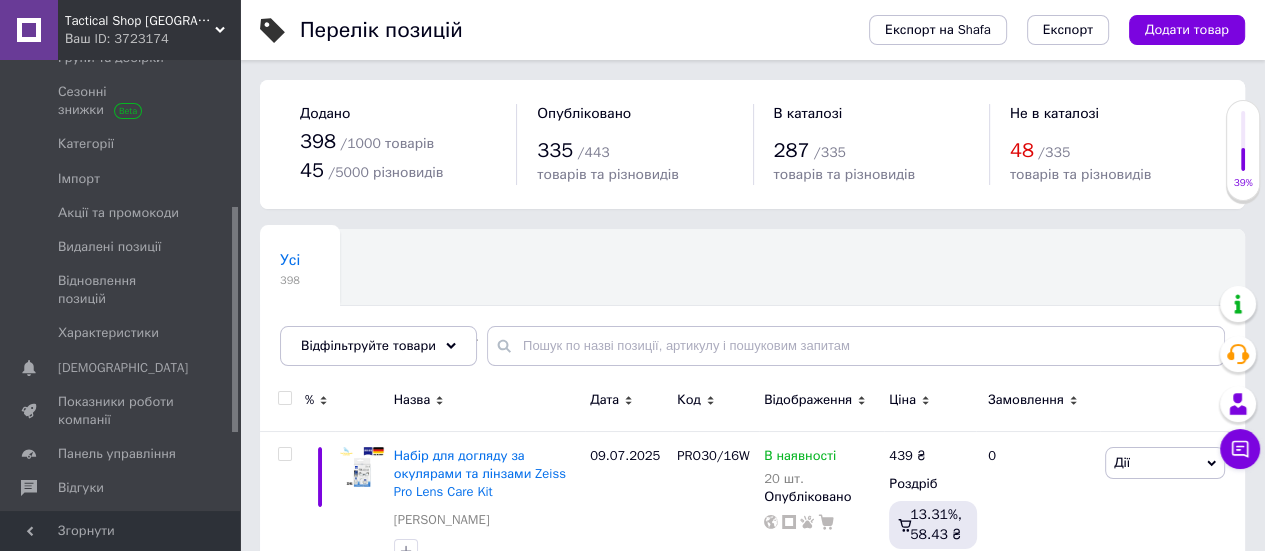 scroll, scrollTop: 0, scrollLeft: 0, axis: both 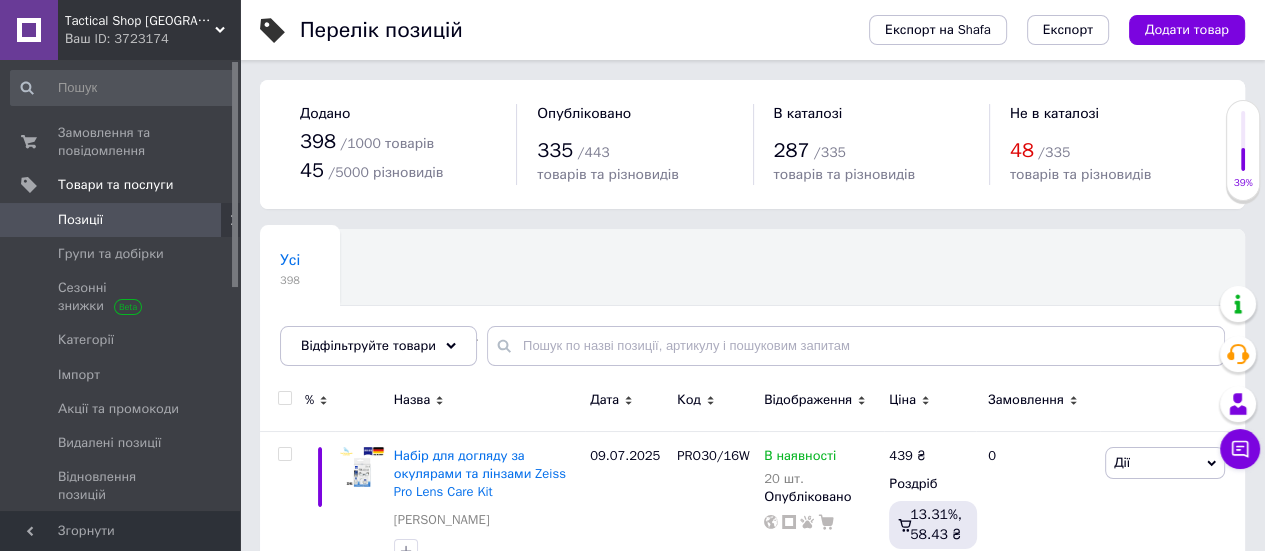click on "Групи та добірки" at bounding box center (111, 254) 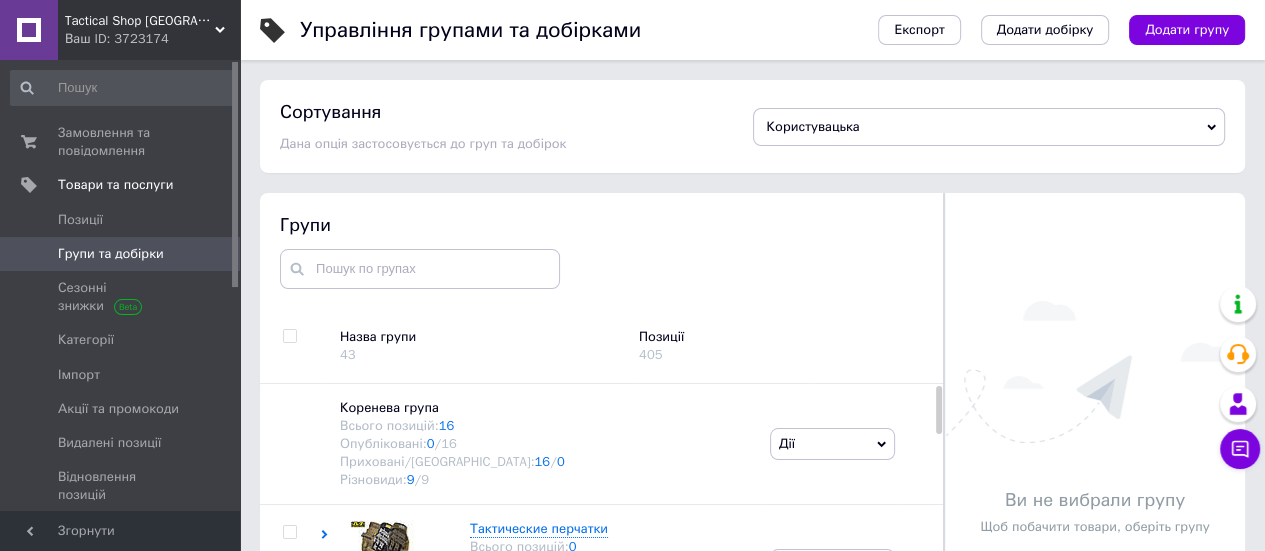 scroll, scrollTop: 40, scrollLeft: 0, axis: vertical 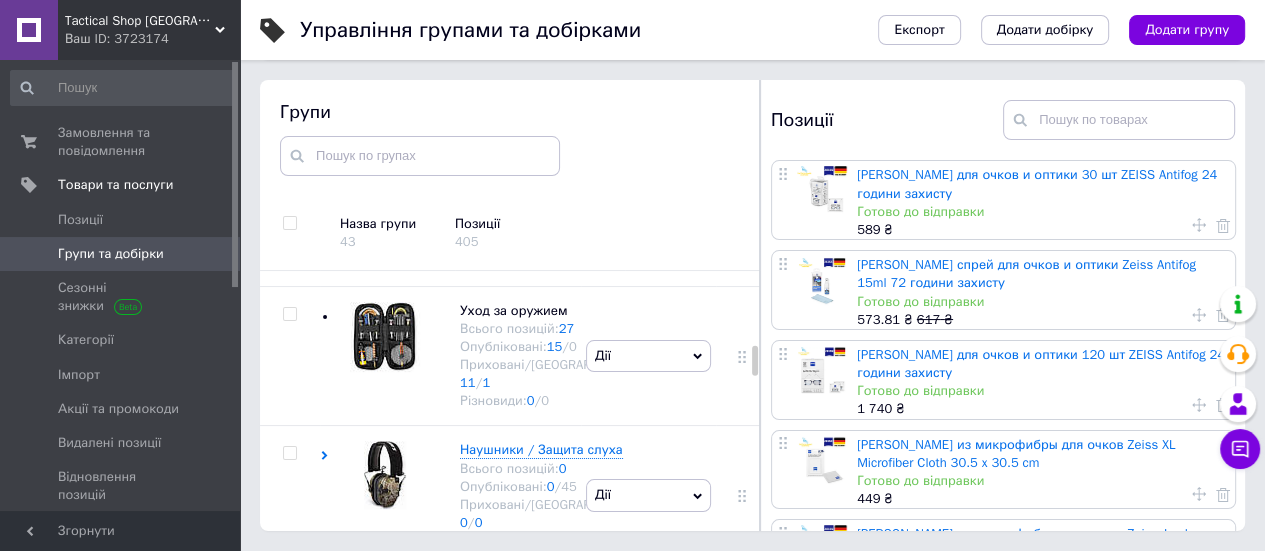 click at bounding box center (380, 217) 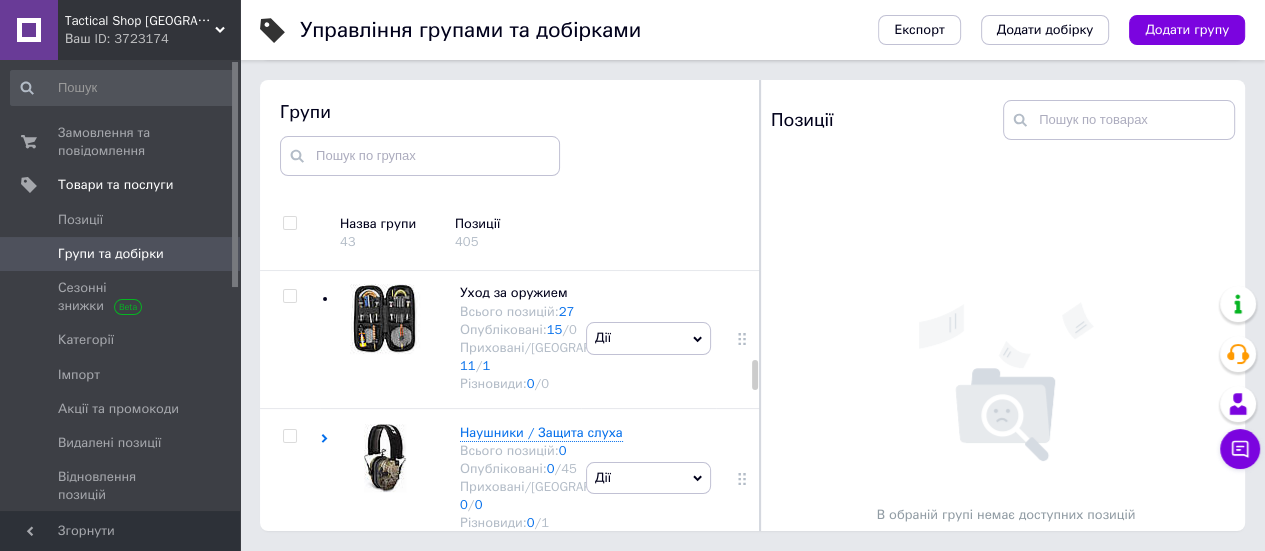 scroll, scrollTop: 882, scrollLeft: 0, axis: vertical 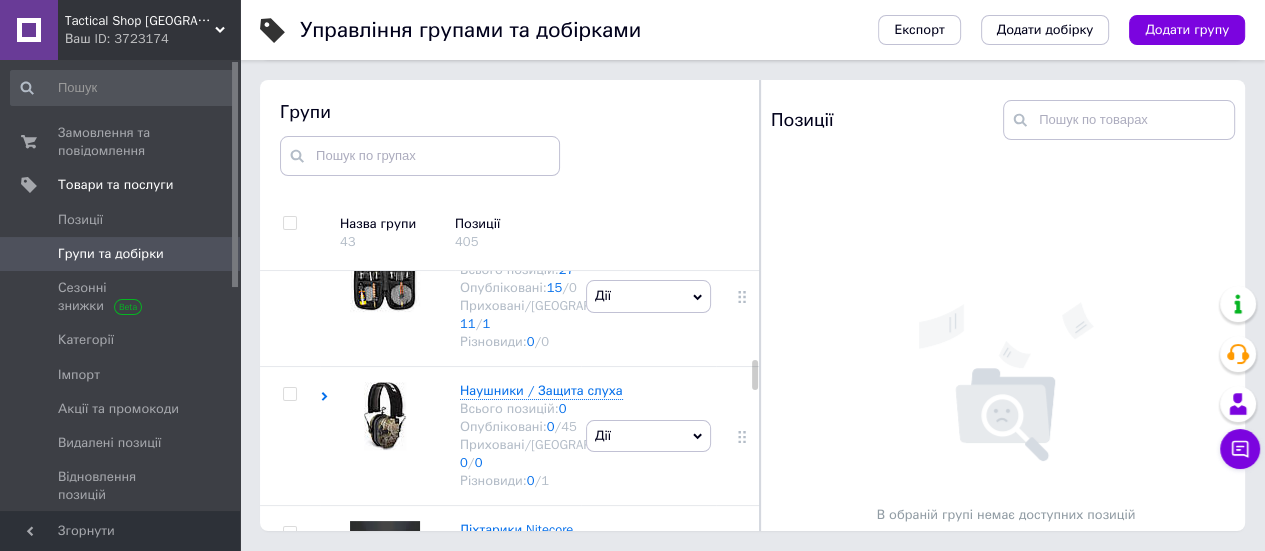 click at bounding box center (380, 157) 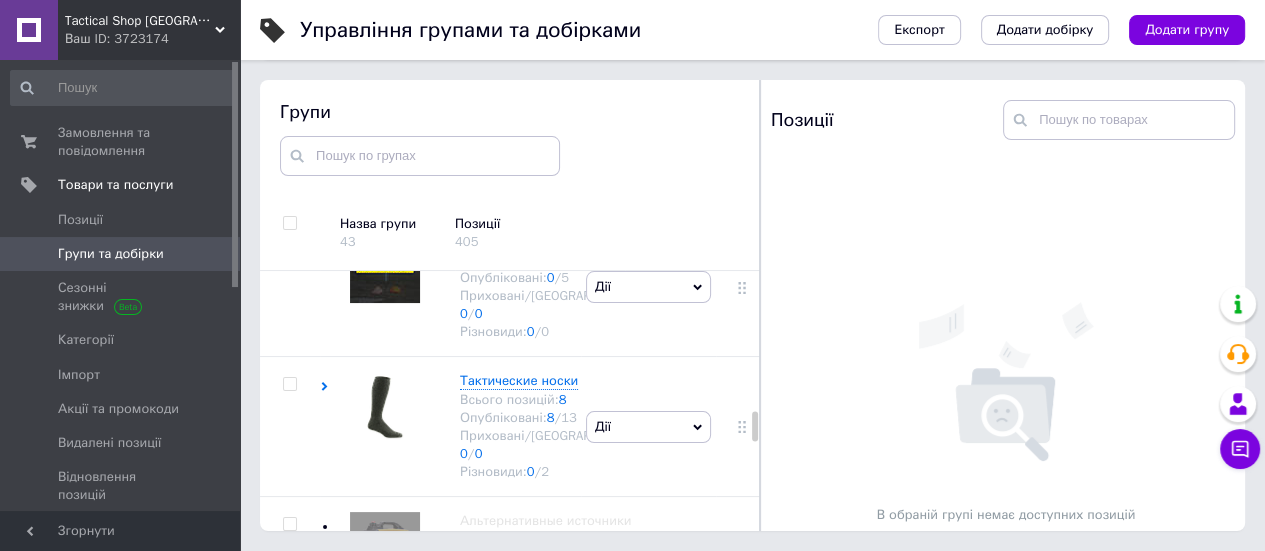 scroll, scrollTop: 2282, scrollLeft: 0, axis: vertical 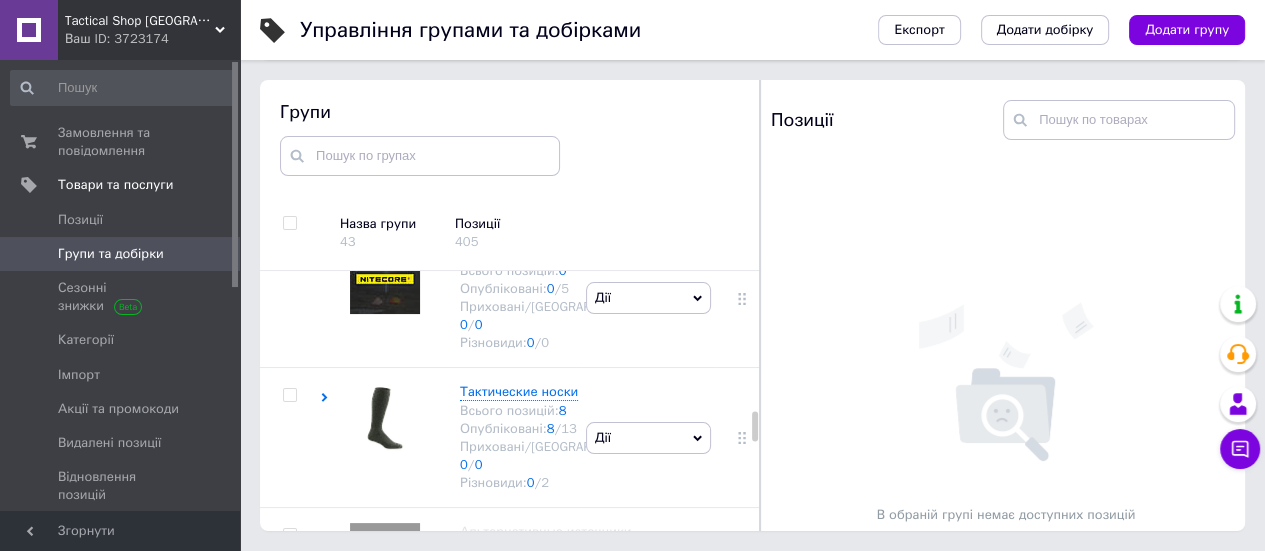 click at bounding box center [385, -137] 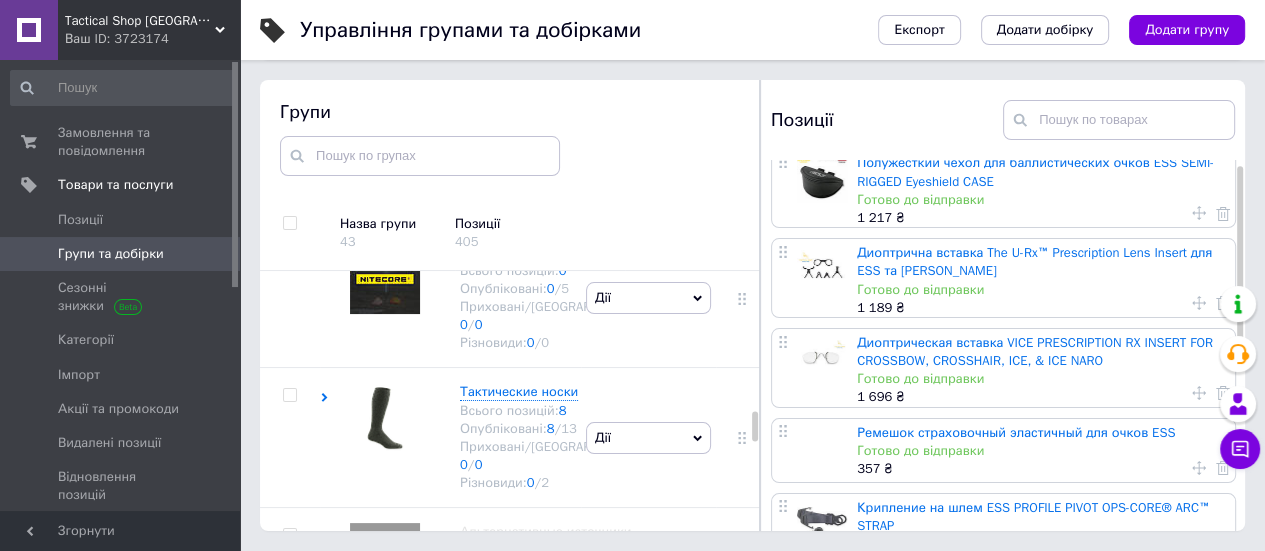 scroll, scrollTop: 0, scrollLeft: 0, axis: both 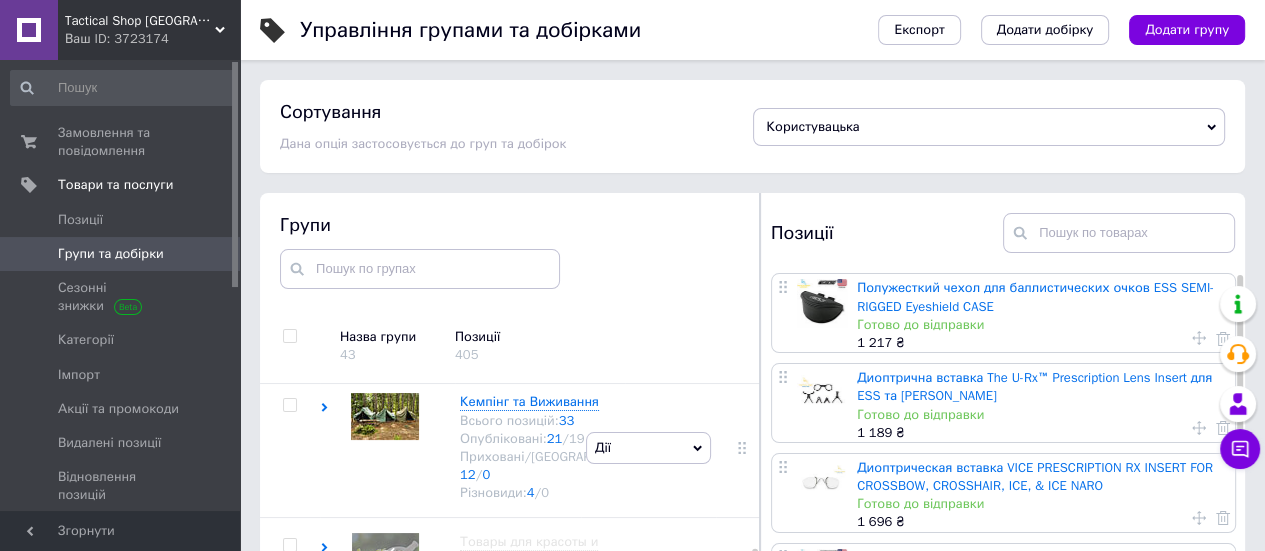 click at bounding box center [385, -148] 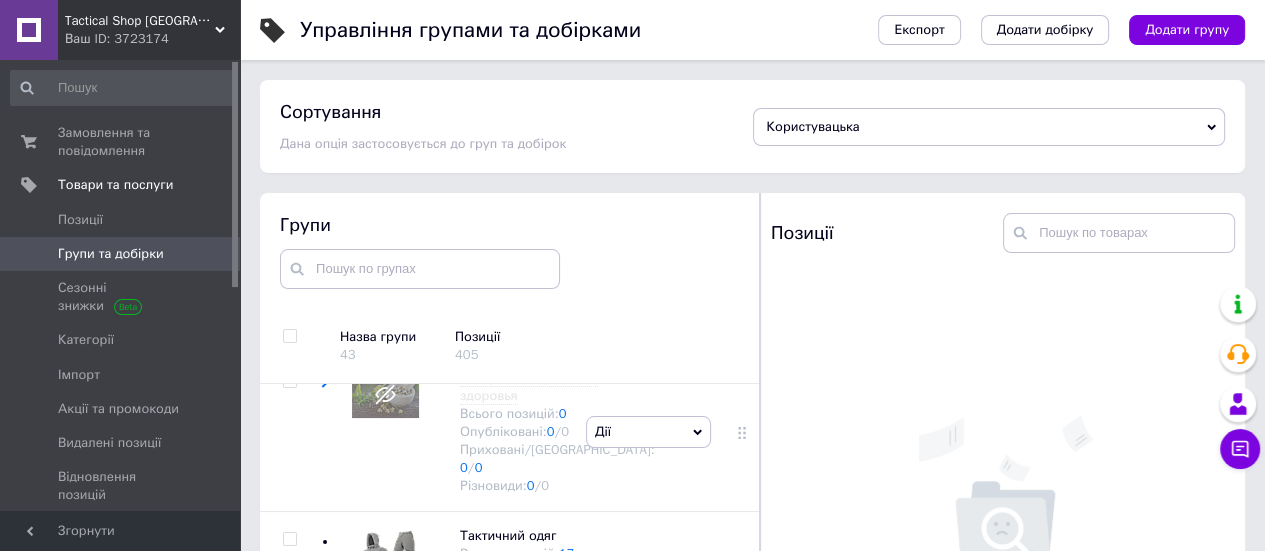 scroll, scrollTop: 3232, scrollLeft: 0, axis: vertical 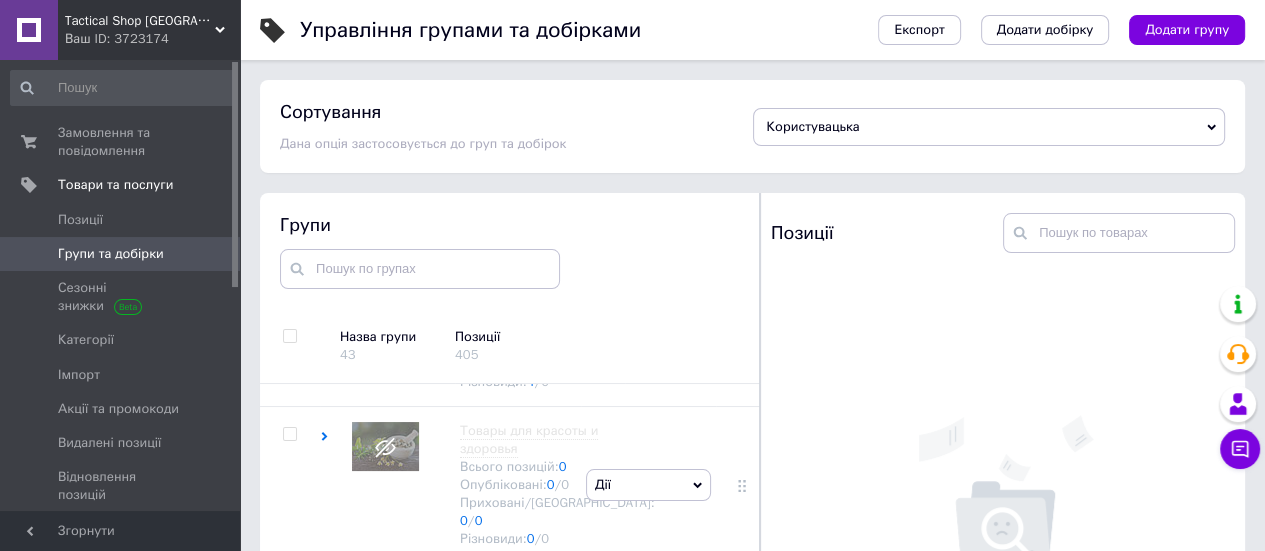 click at bounding box center (380, -248) 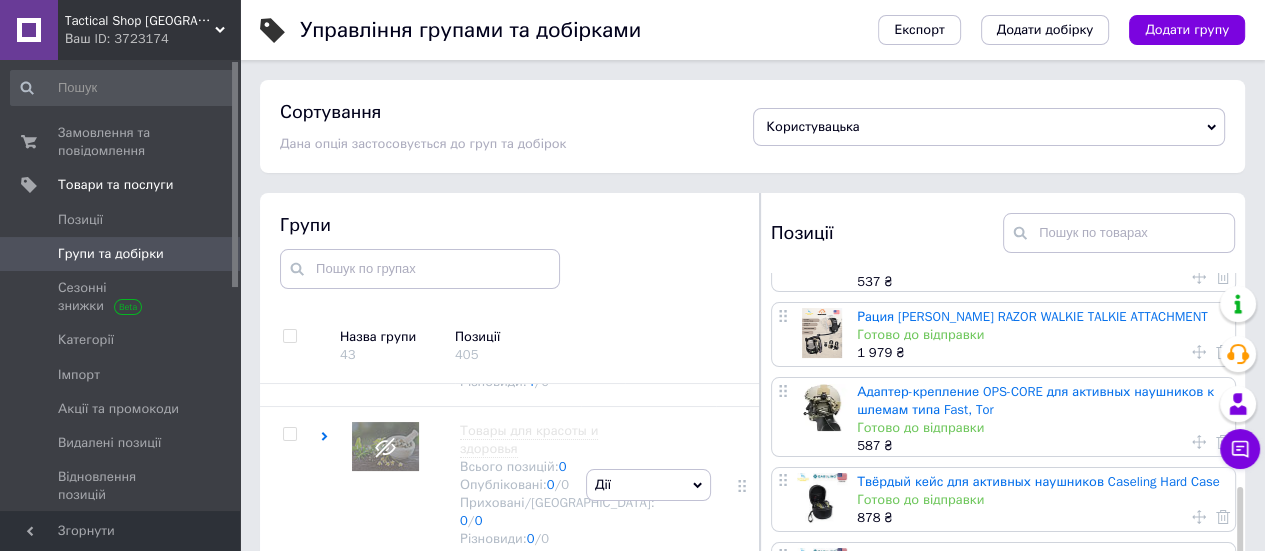 scroll, scrollTop: 513, scrollLeft: 0, axis: vertical 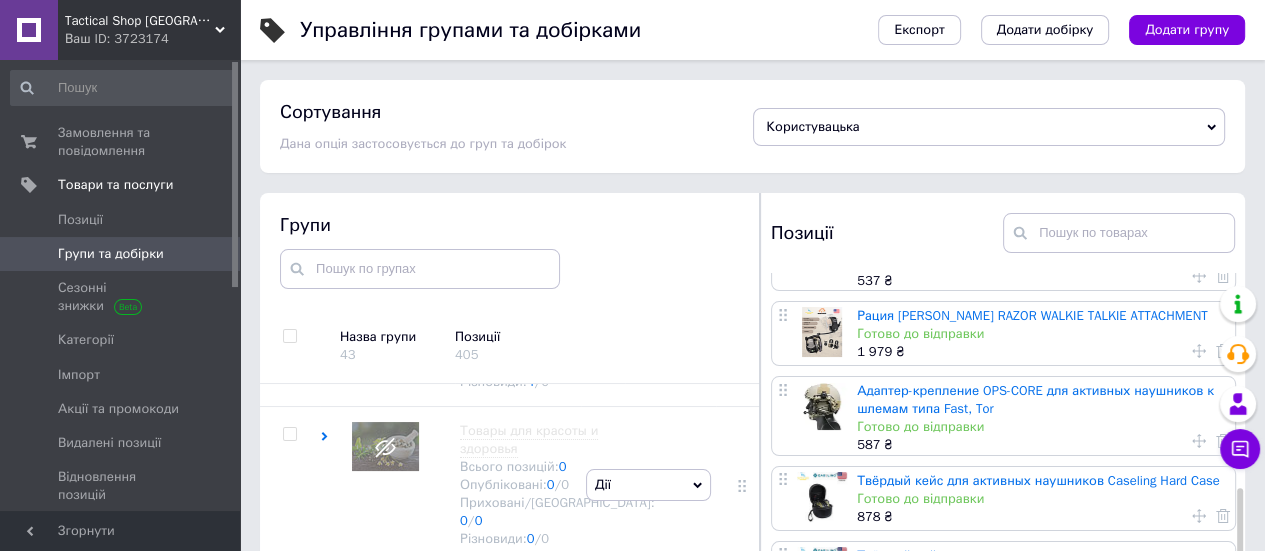 click on "Твёрдый кейс для активных наушников Caseling Hard Case" at bounding box center [1038, 480] 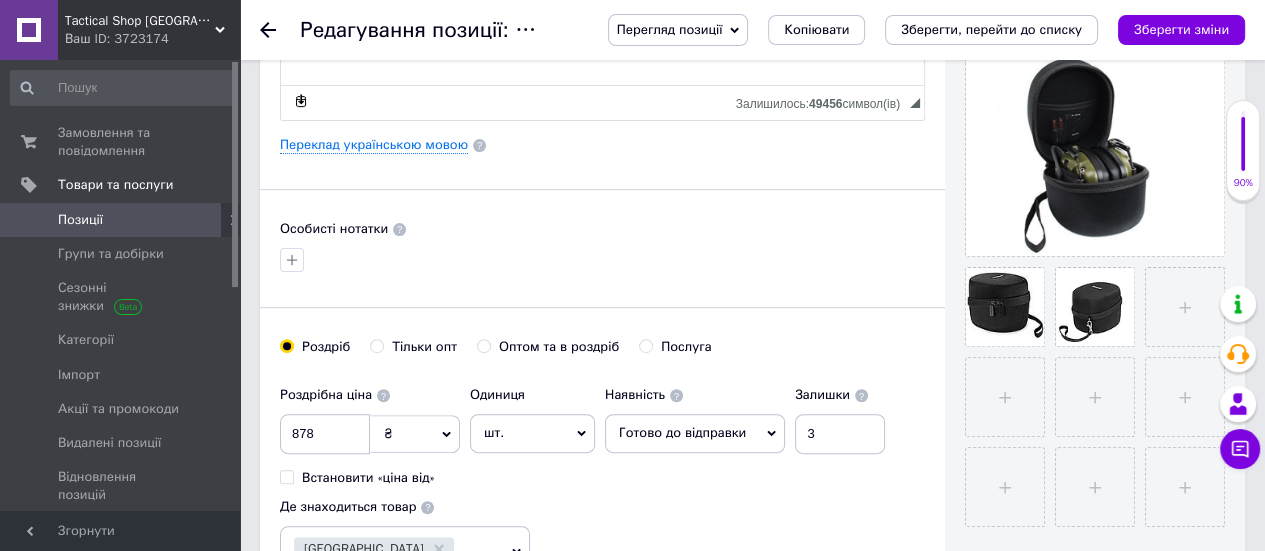 scroll, scrollTop: 700, scrollLeft: 0, axis: vertical 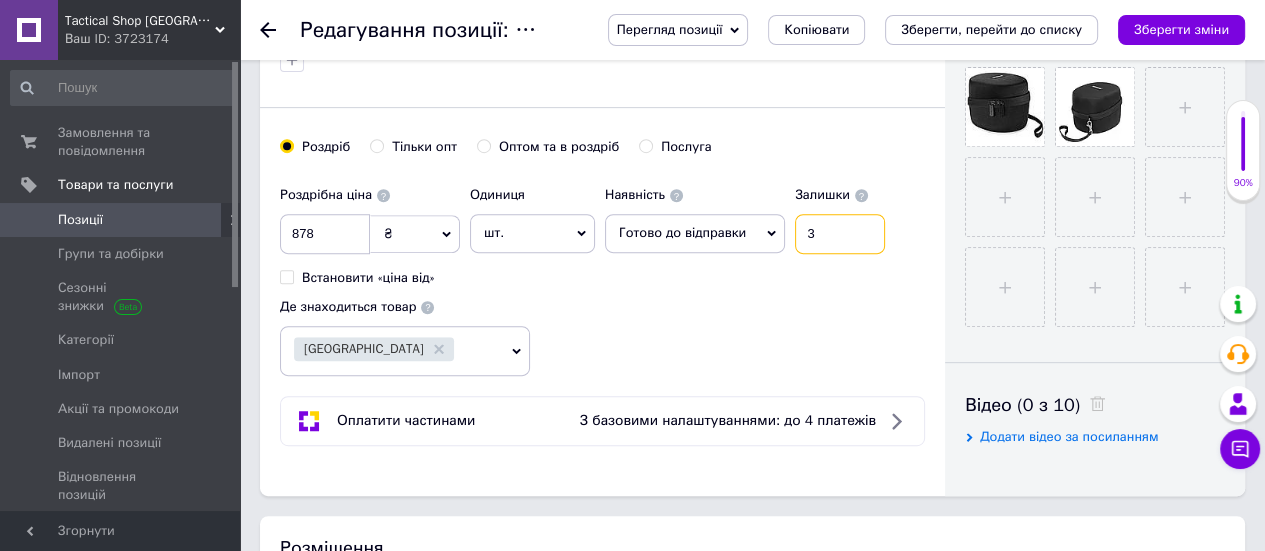 click on "3" at bounding box center [840, 234] 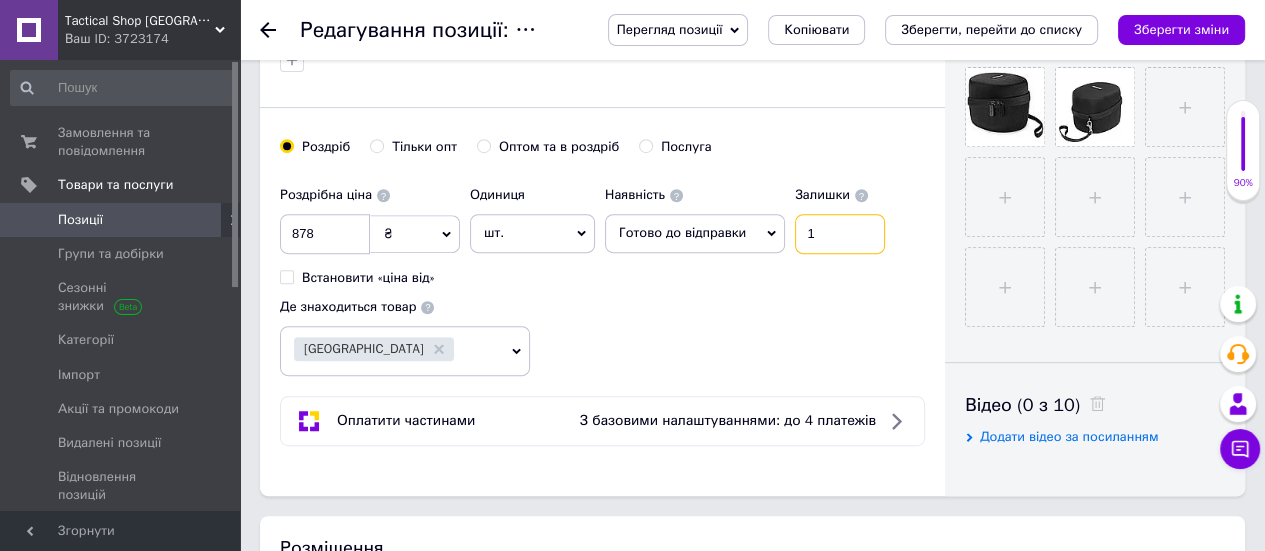 type on "1" 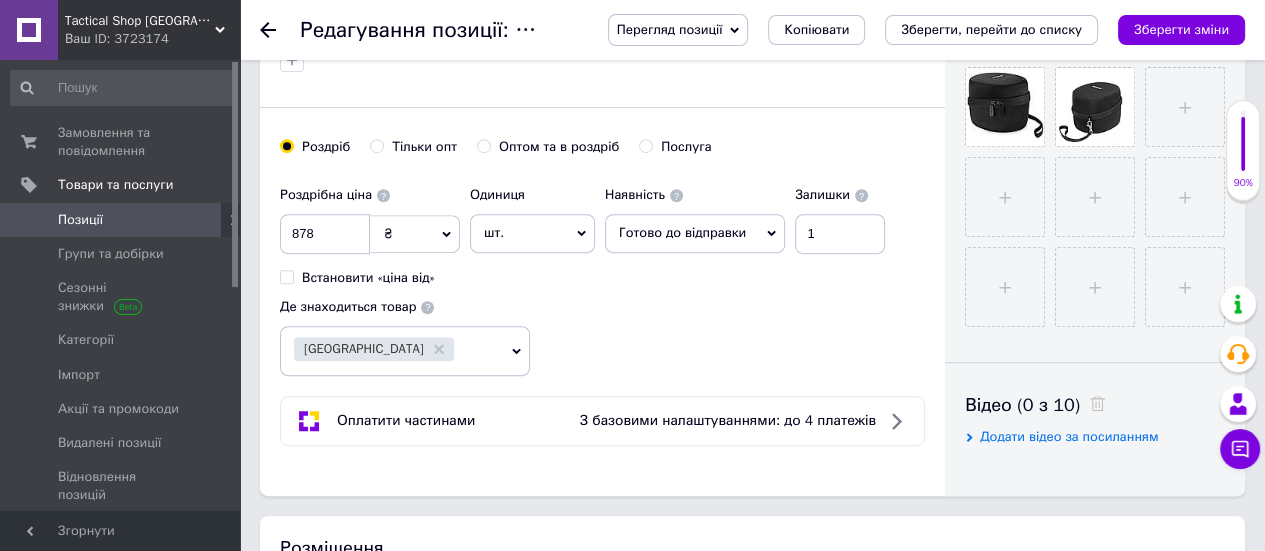 click on "Зберегти зміни" at bounding box center (1181, 29) 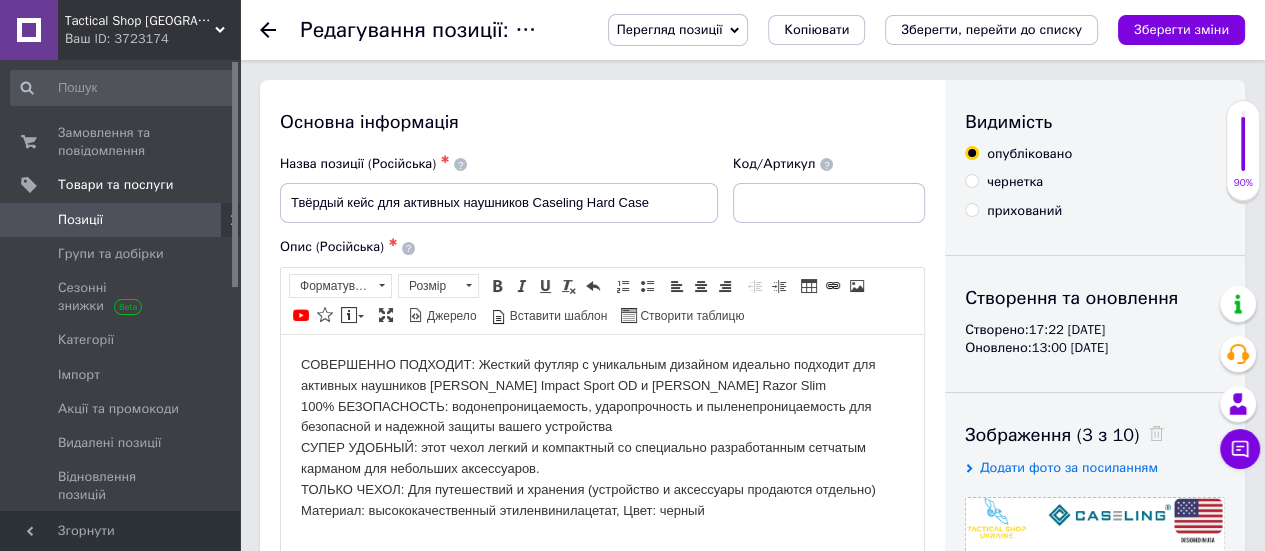 click on "Групи та добірки" at bounding box center [111, 254] 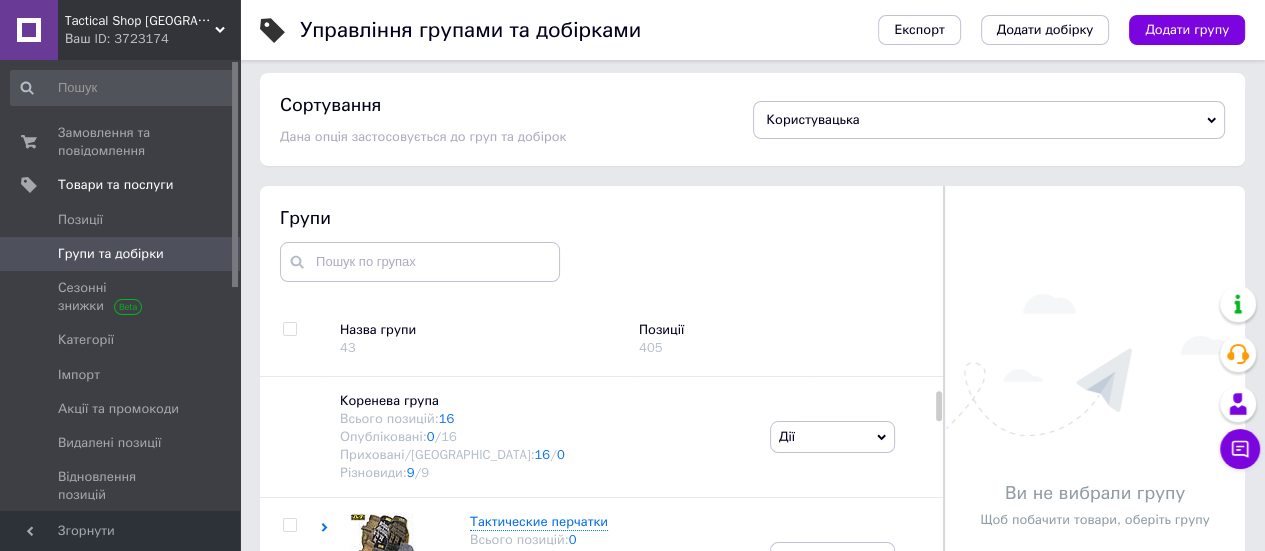 scroll, scrollTop: 113, scrollLeft: 0, axis: vertical 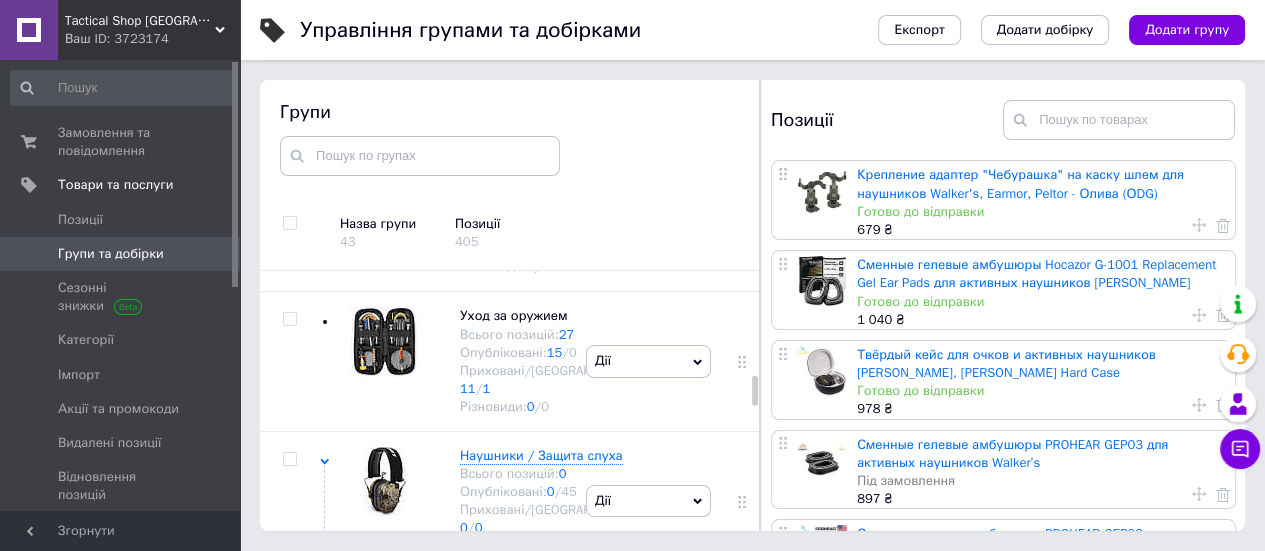 click on "Позиції" at bounding box center [80, 220] 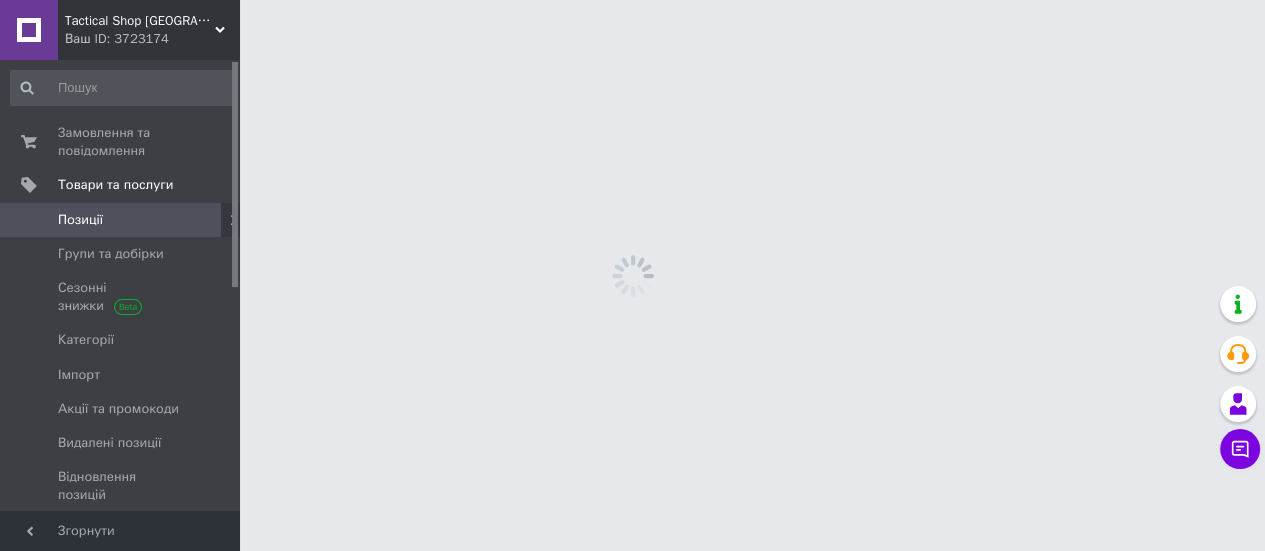 scroll, scrollTop: 0, scrollLeft: 0, axis: both 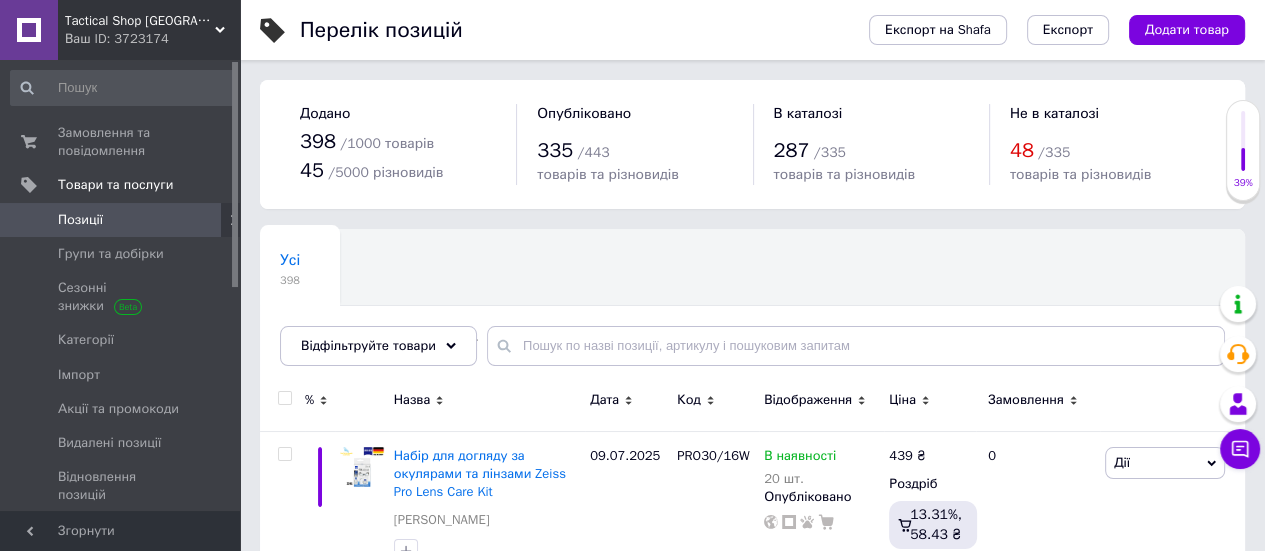 click 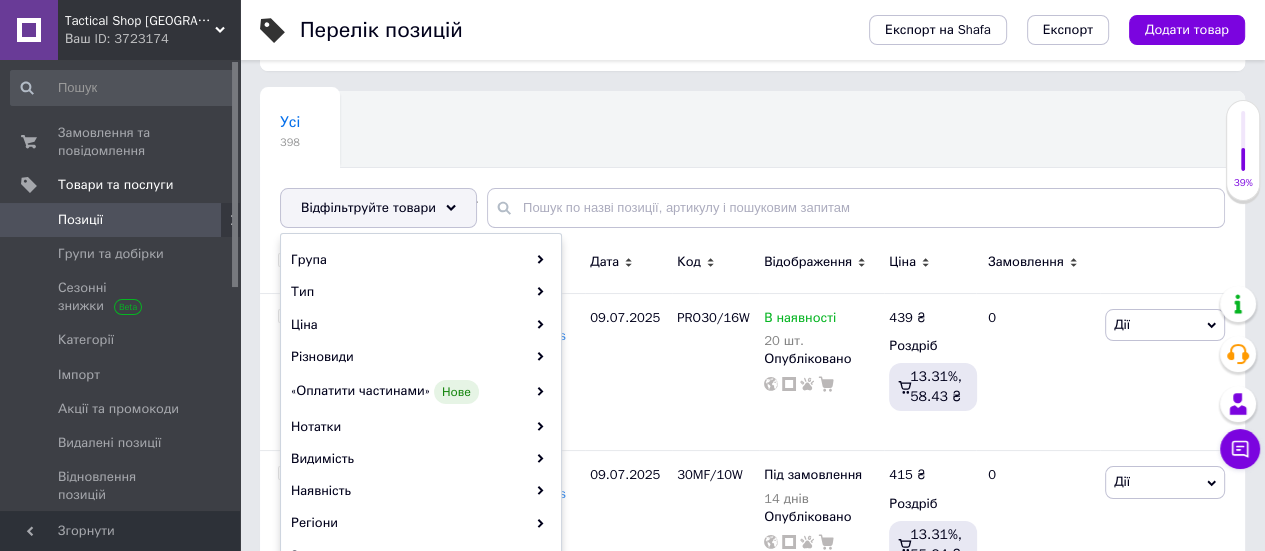 scroll, scrollTop: 200, scrollLeft: 0, axis: vertical 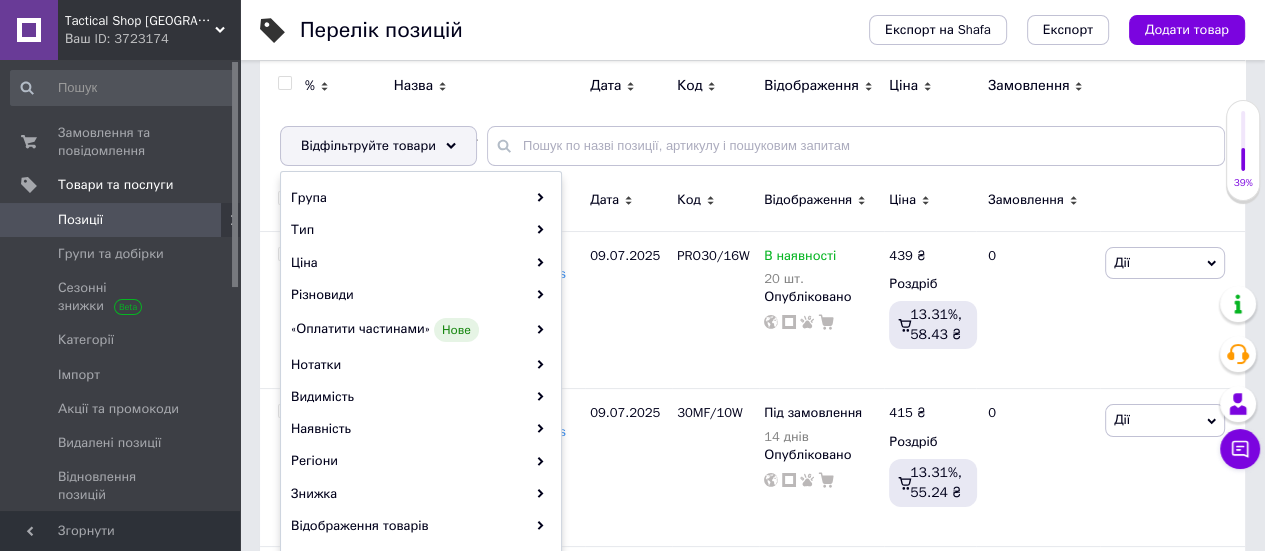click 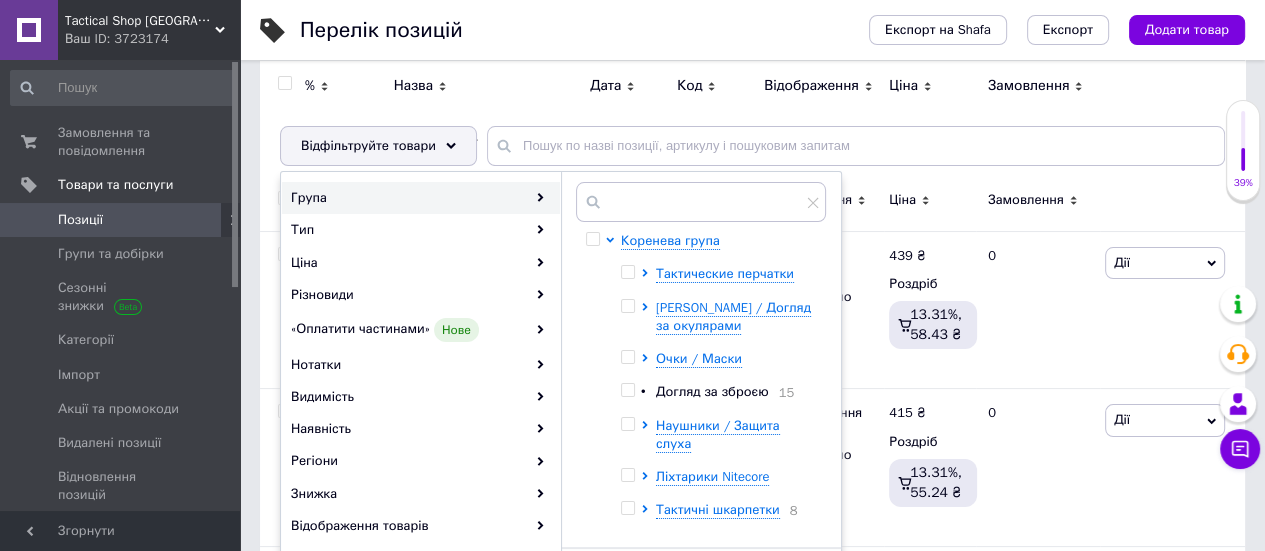 click 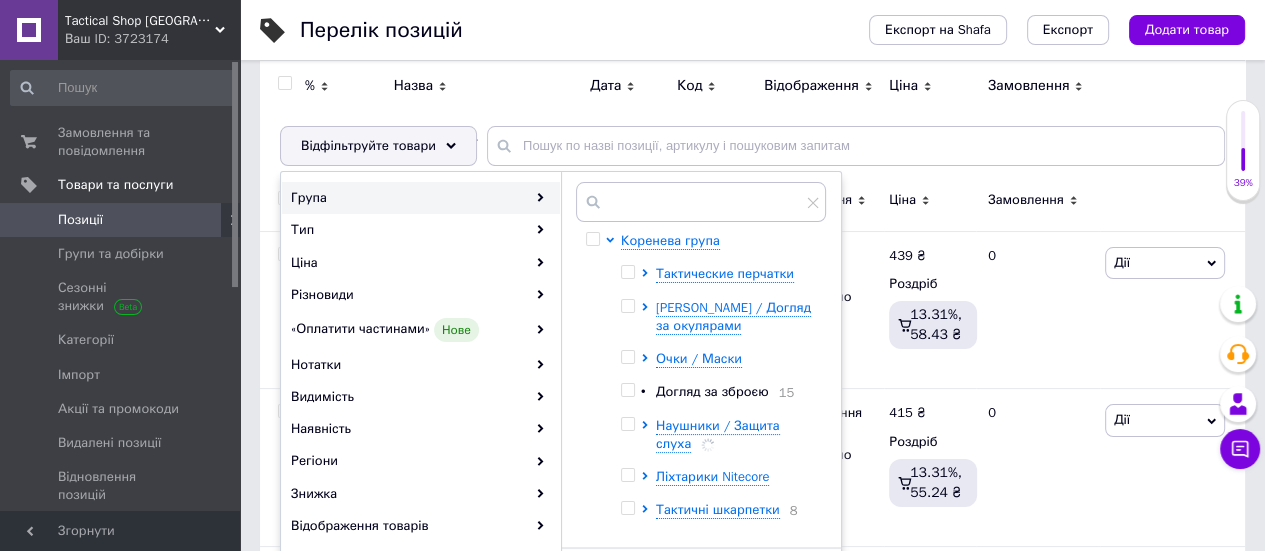 scroll, scrollTop: 67, scrollLeft: 0, axis: vertical 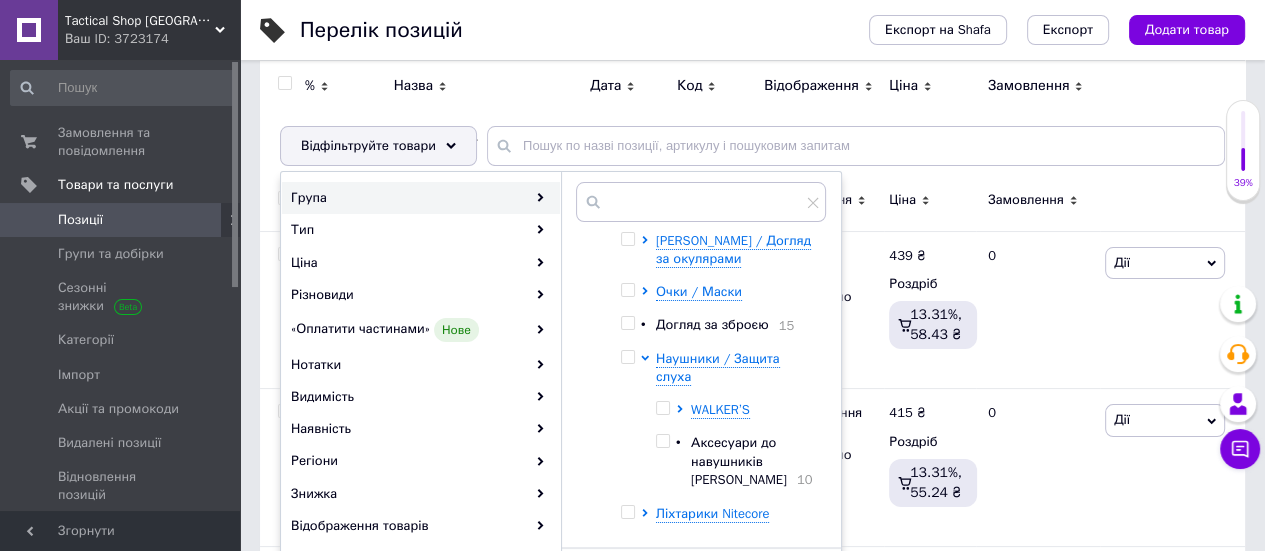 click 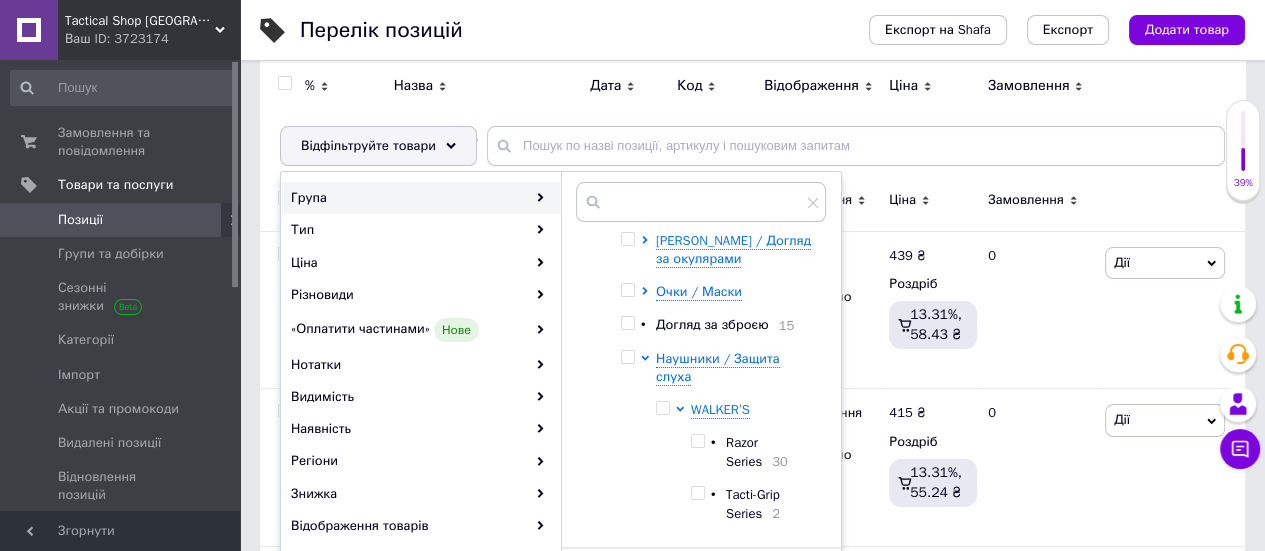 click at bounding box center [697, 441] 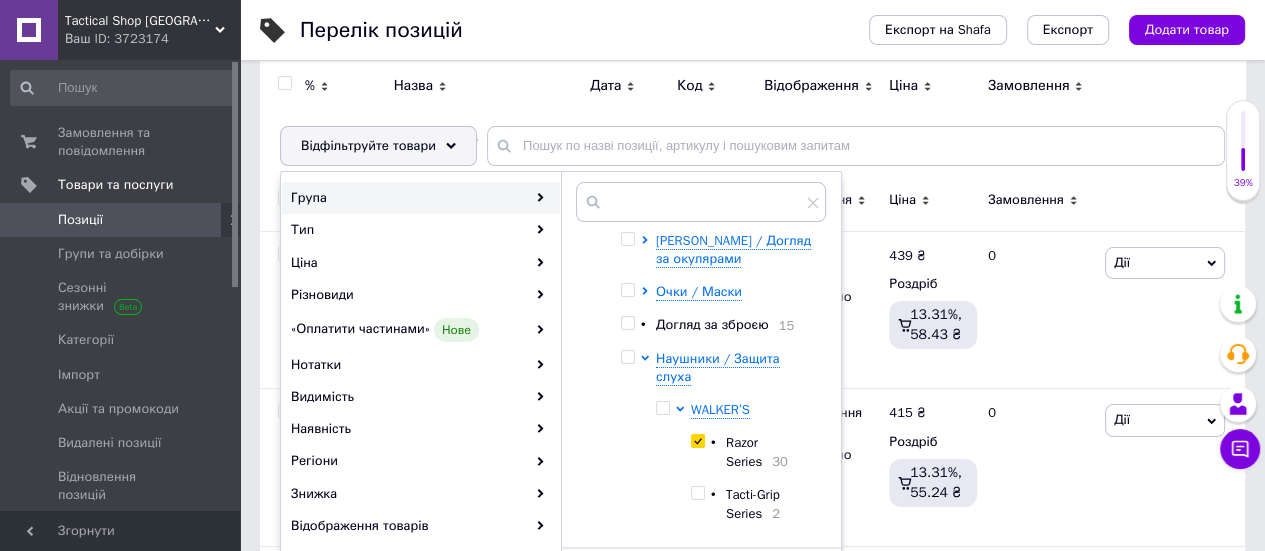 checkbox on "true" 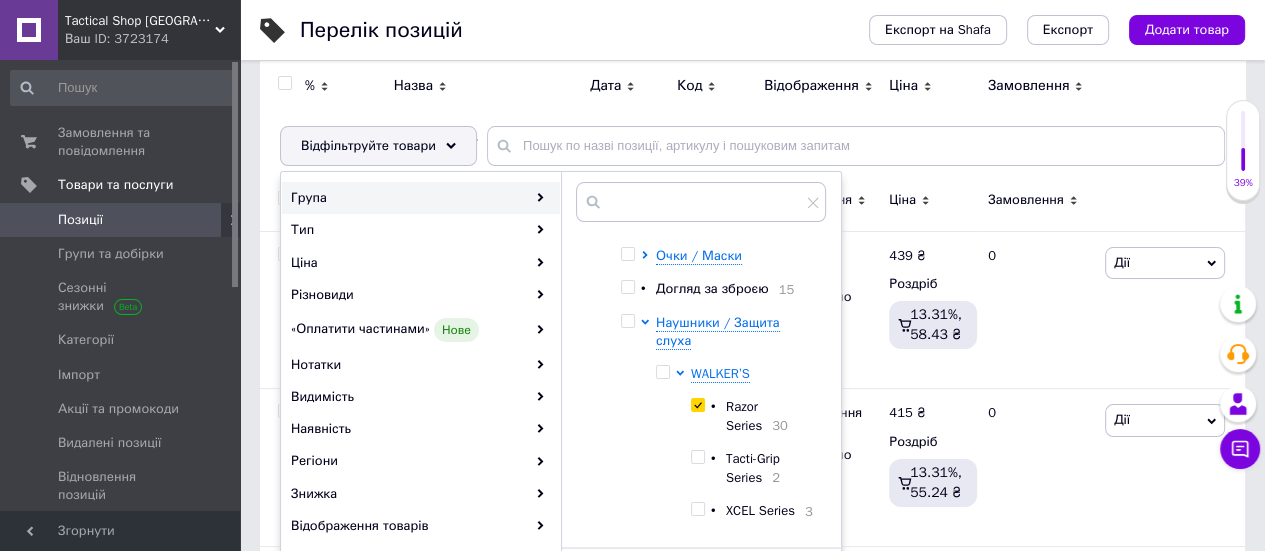 scroll, scrollTop: 67, scrollLeft: 0, axis: vertical 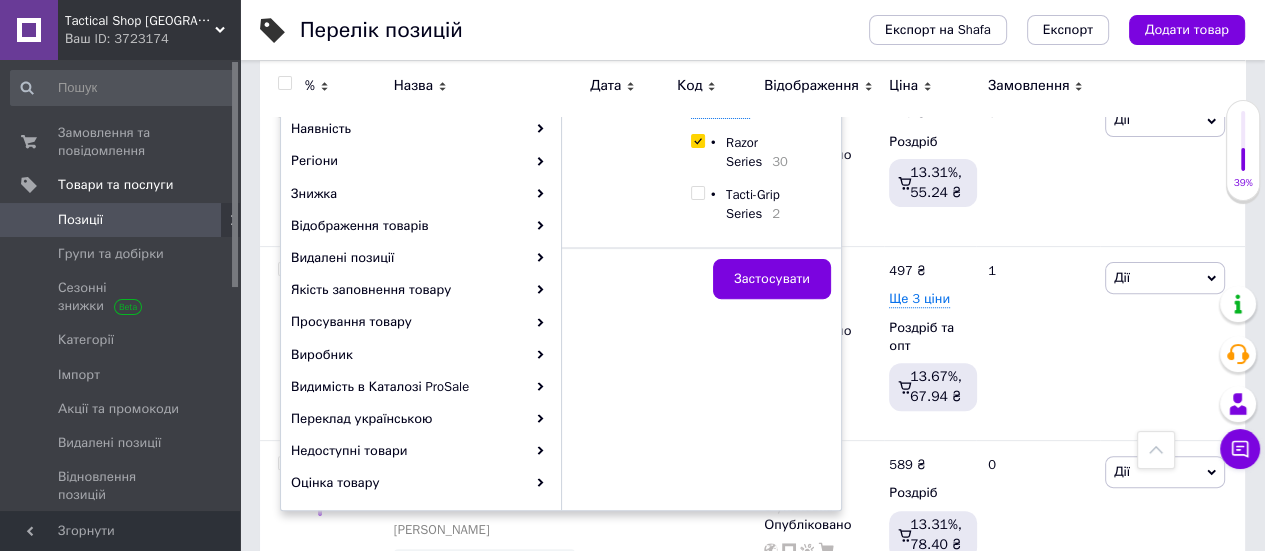 click on "Застосувати" at bounding box center [772, 279] 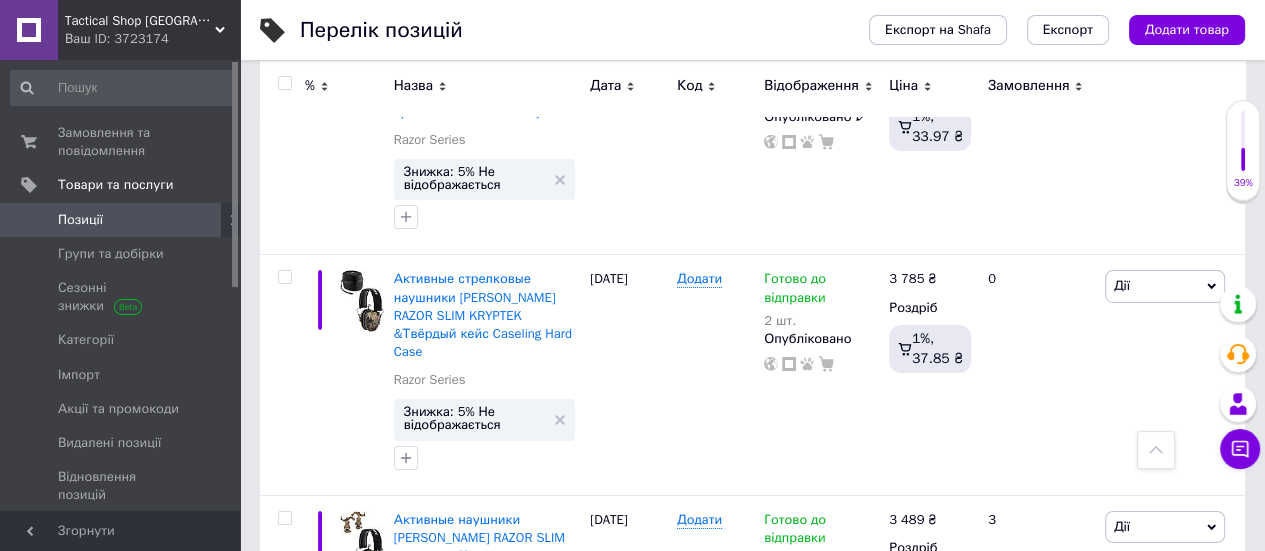 scroll, scrollTop: 5635, scrollLeft: 0, axis: vertical 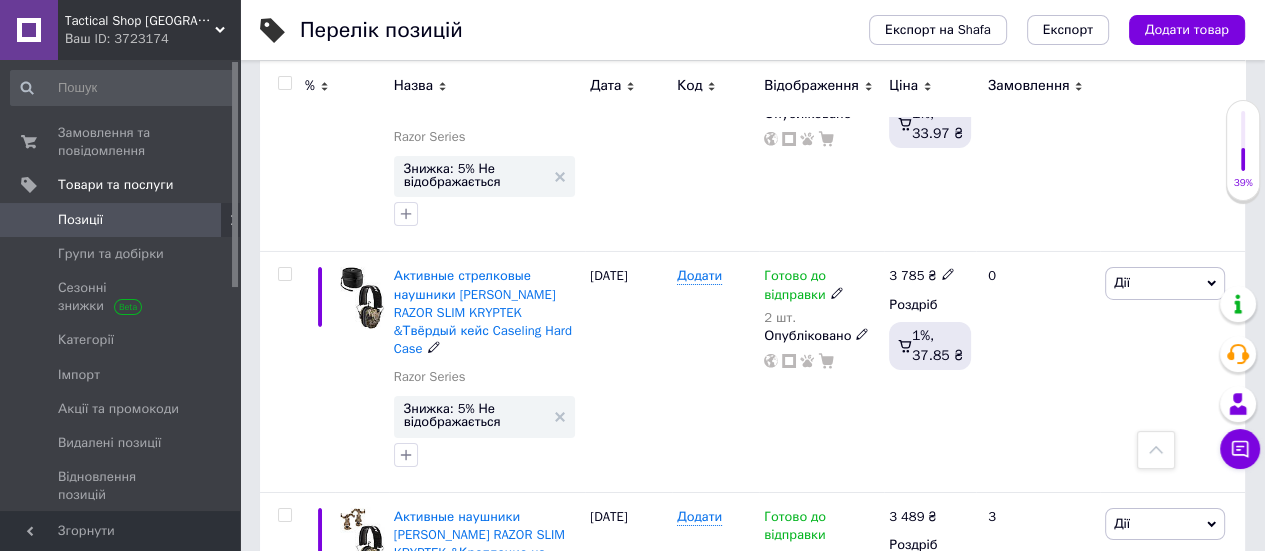 click 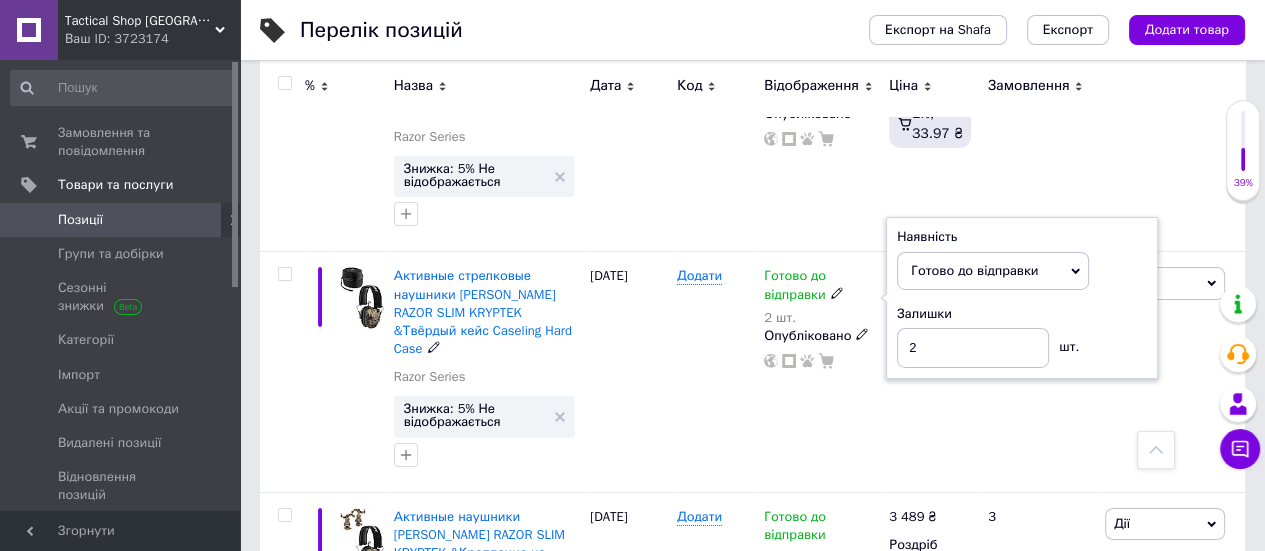 click on "2 шт." at bounding box center (821, 318) 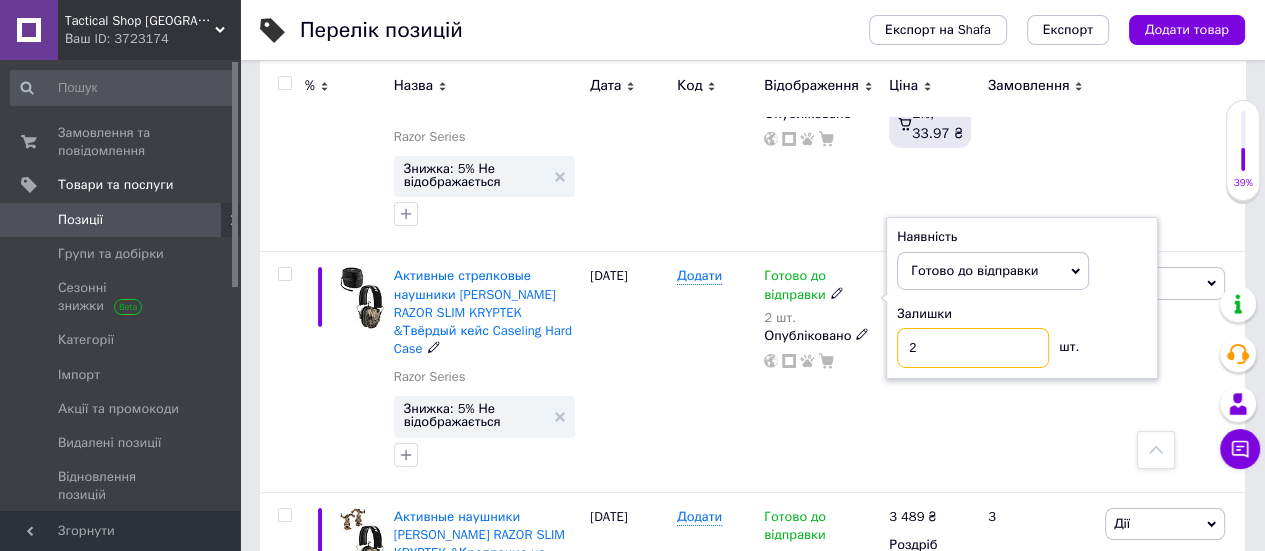 click on "2" at bounding box center [973, 348] 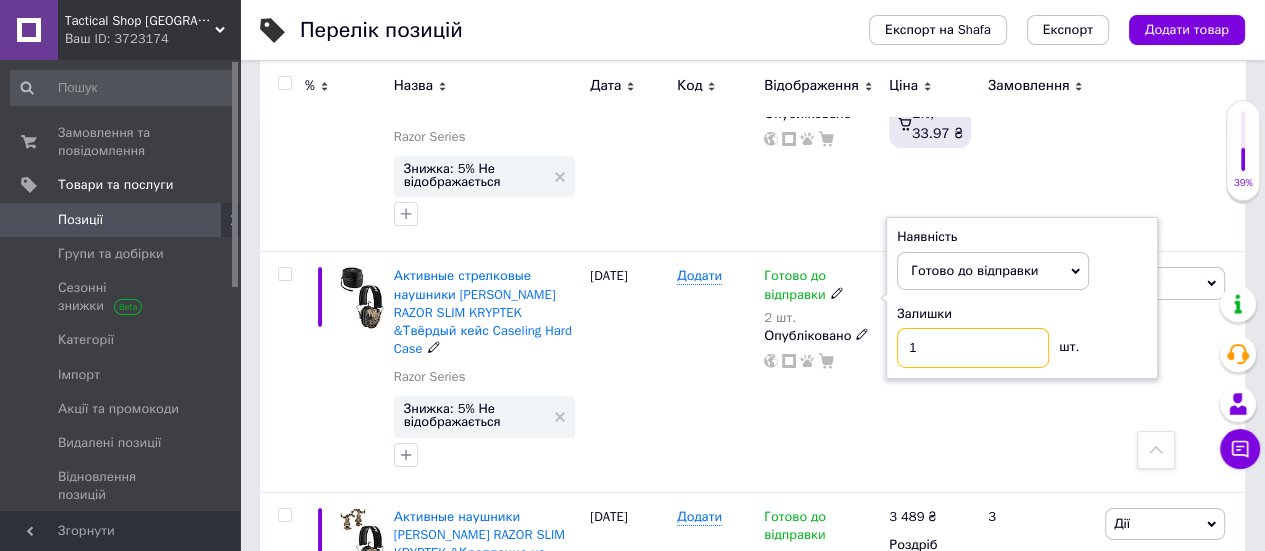 type on "1" 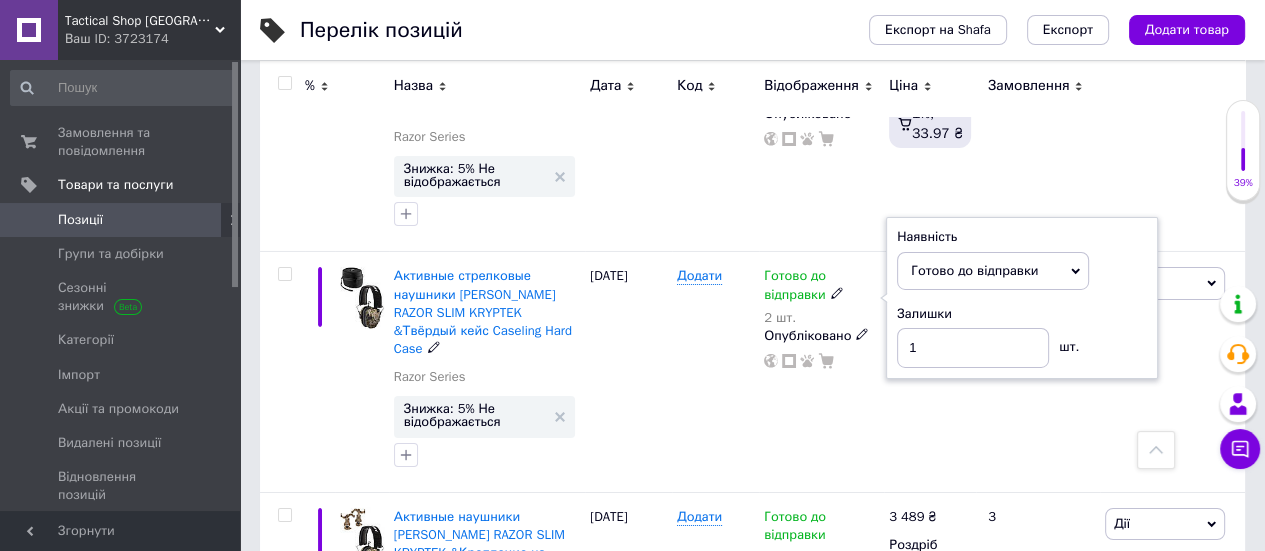 click on "Готово до відправки 2 шт. Наявність Готово до відправки В наявності Немає в наявності Під замовлення Залишки 1 шт. Опубліковано" at bounding box center [821, 372] 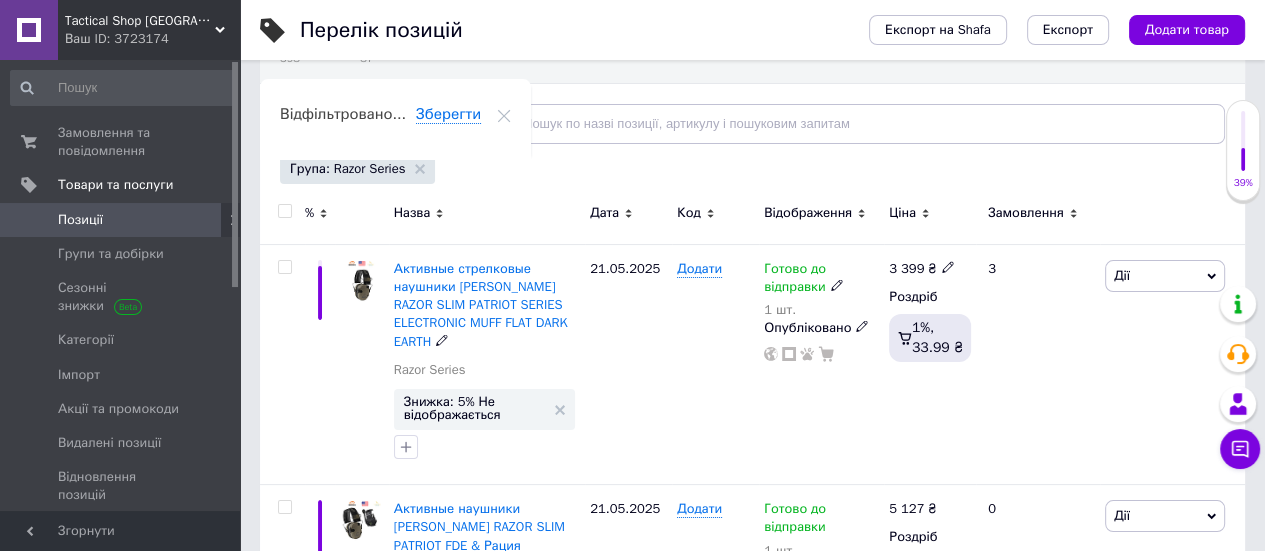 scroll, scrollTop: 260, scrollLeft: 0, axis: vertical 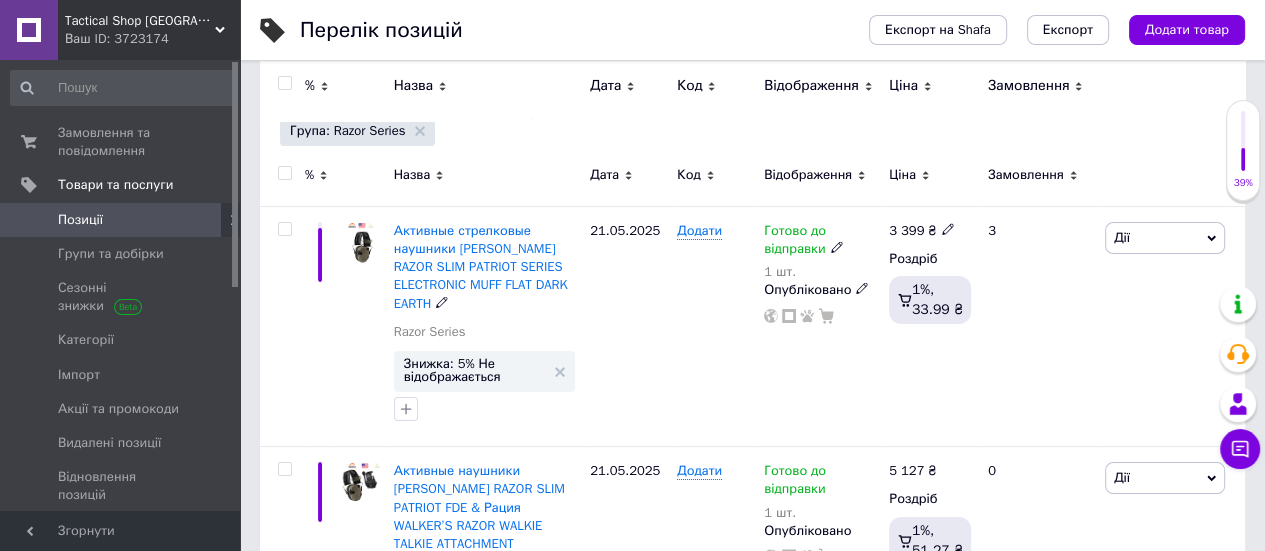 click on "Активные стрелковые наушники WALKER’S RAZOR SLIM PATRIOT SERIES ELECTRONIC MUFF FLAT DARK EARTH" at bounding box center [481, 267] 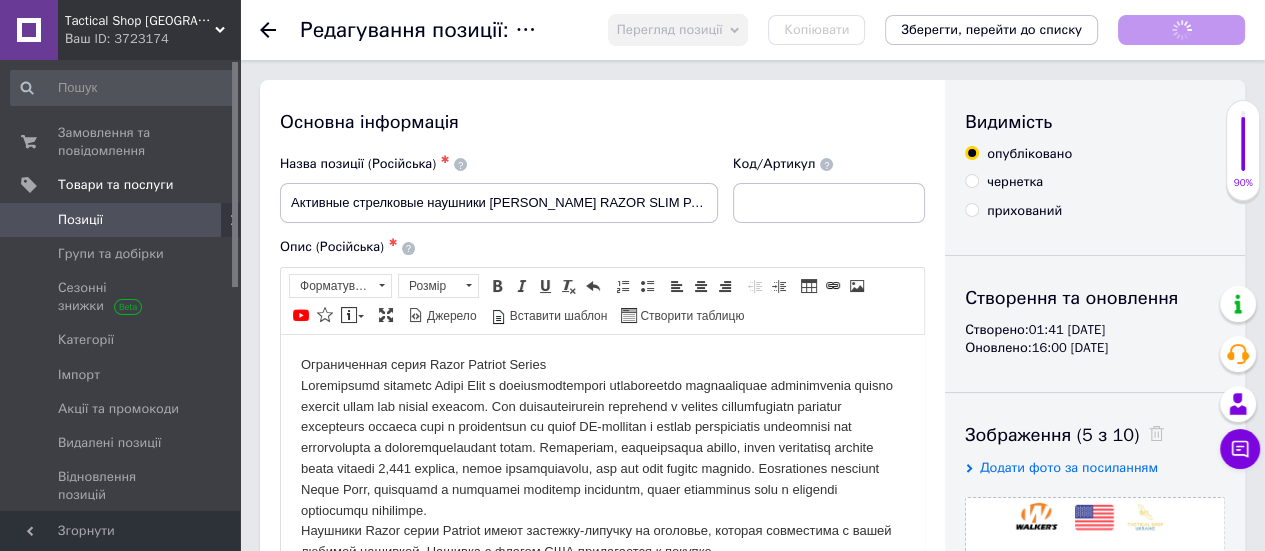 scroll, scrollTop: 0, scrollLeft: 0, axis: both 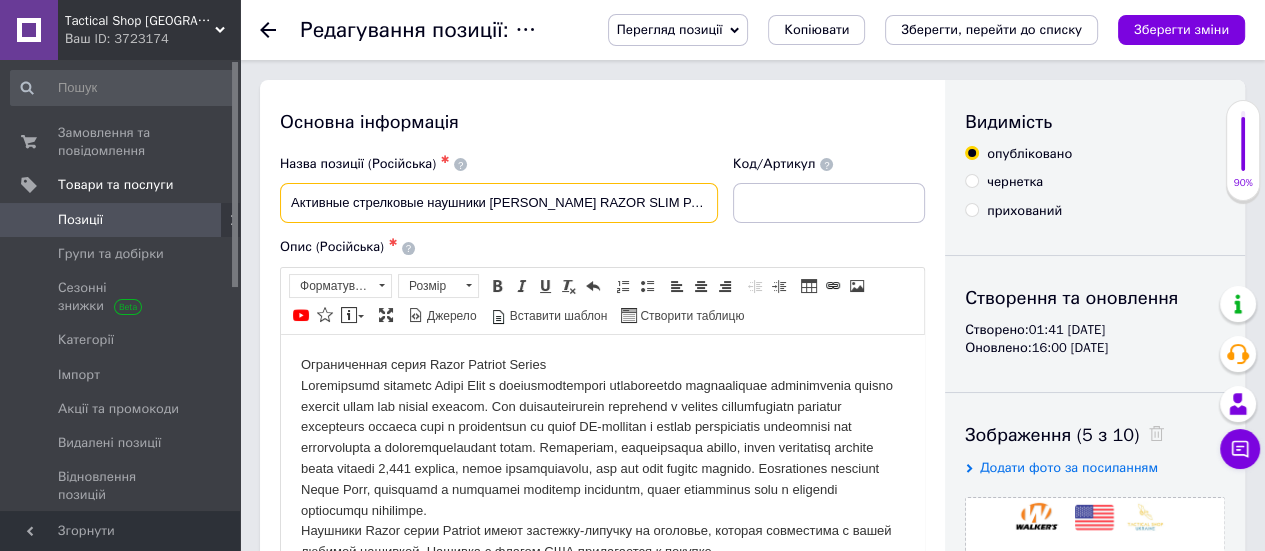 drag, startPoint x: 489, startPoint y: 203, endPoint x: 694, endPoint y: 215, distance: 205.35092 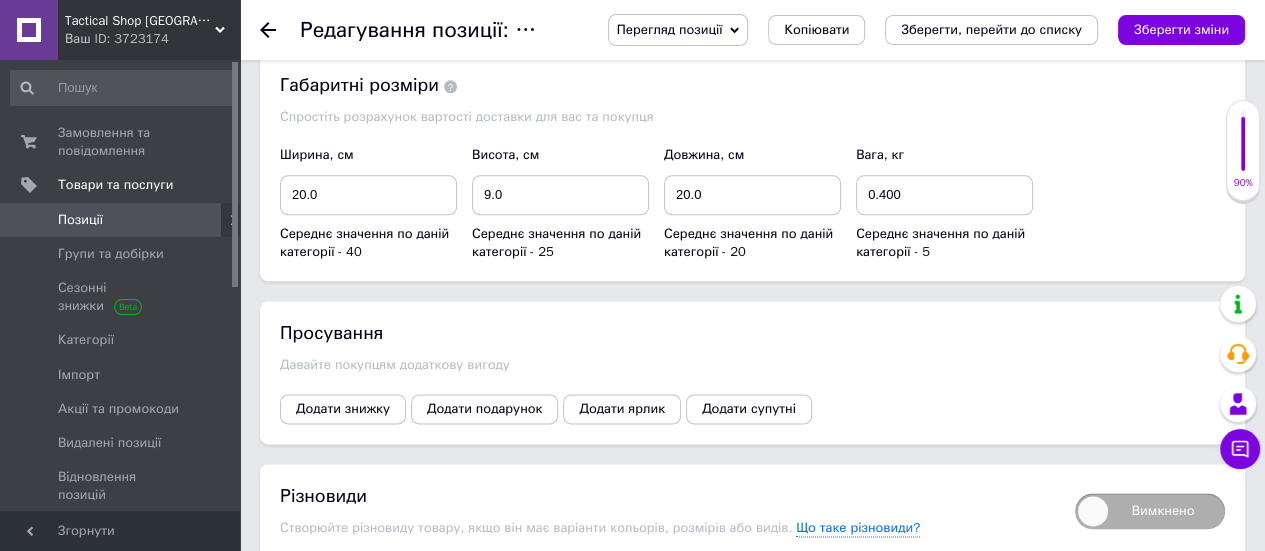 scroll, scrollTop: 2100, scrollLeft: 0, axis: vertical 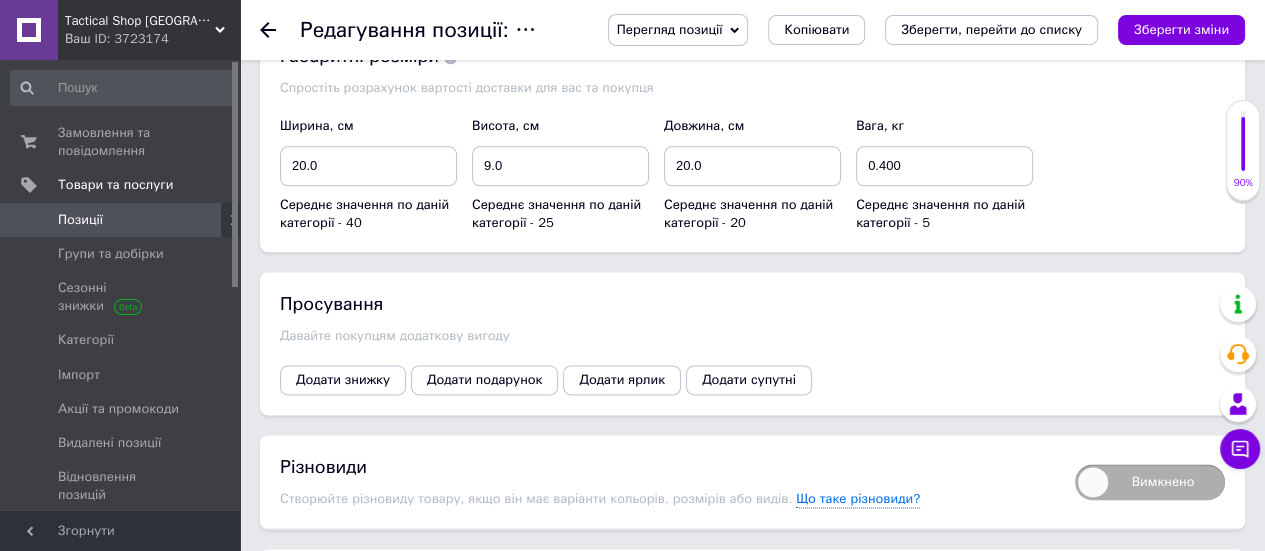 click on "Додати знижку" at bounding box center [343, 380] 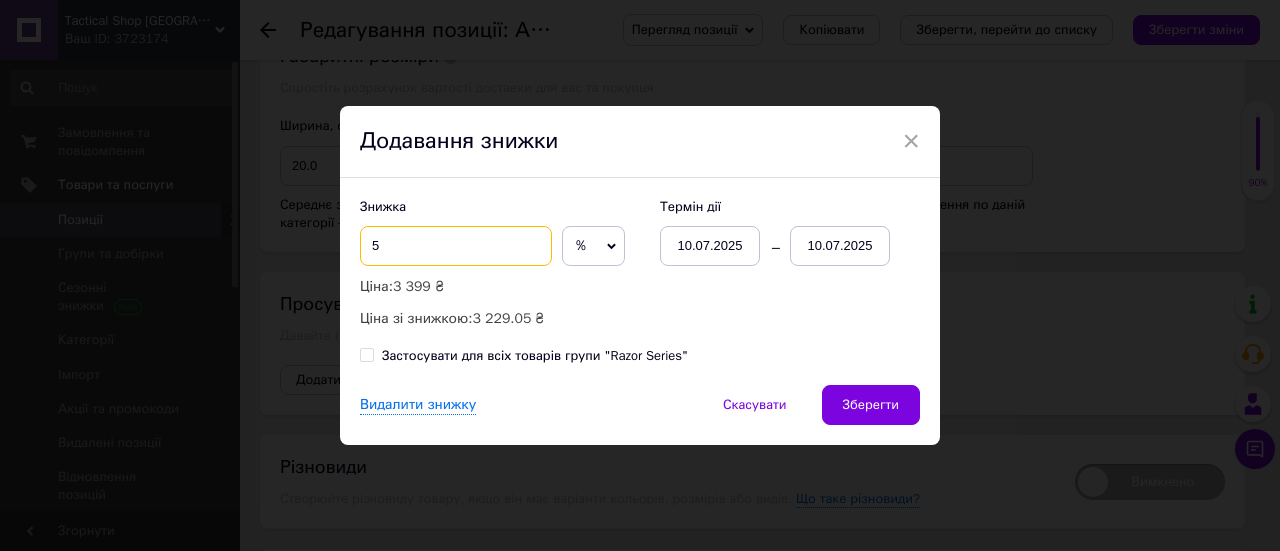 drag, startPoint x: 386, startPoint y: 245, endPoint x: 362, endPoint y: 243, distance: 24.083189 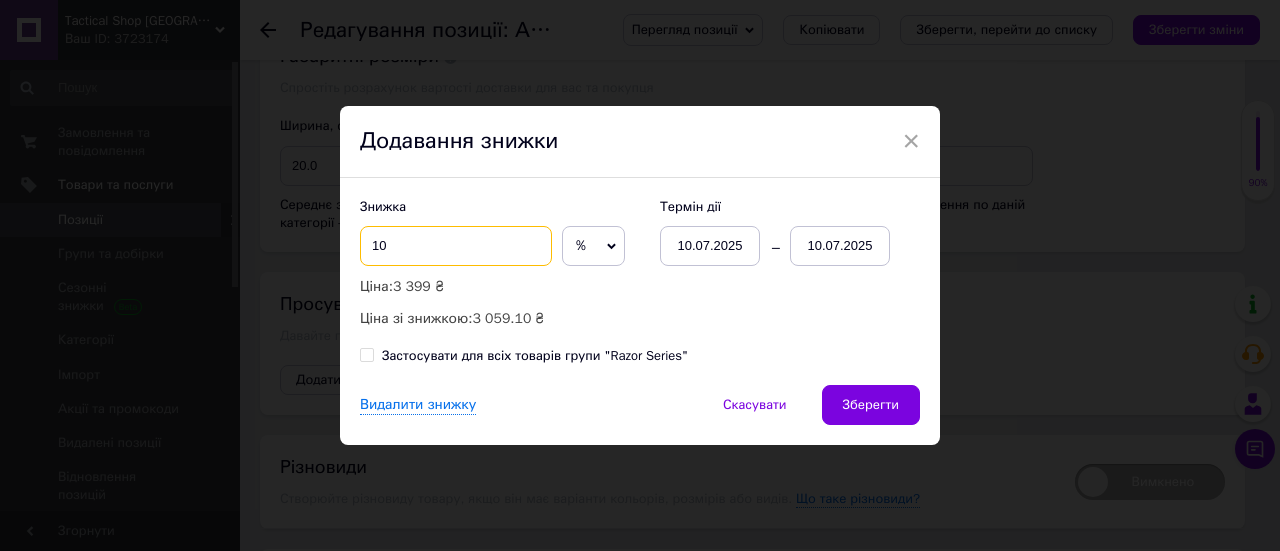 type on "10" 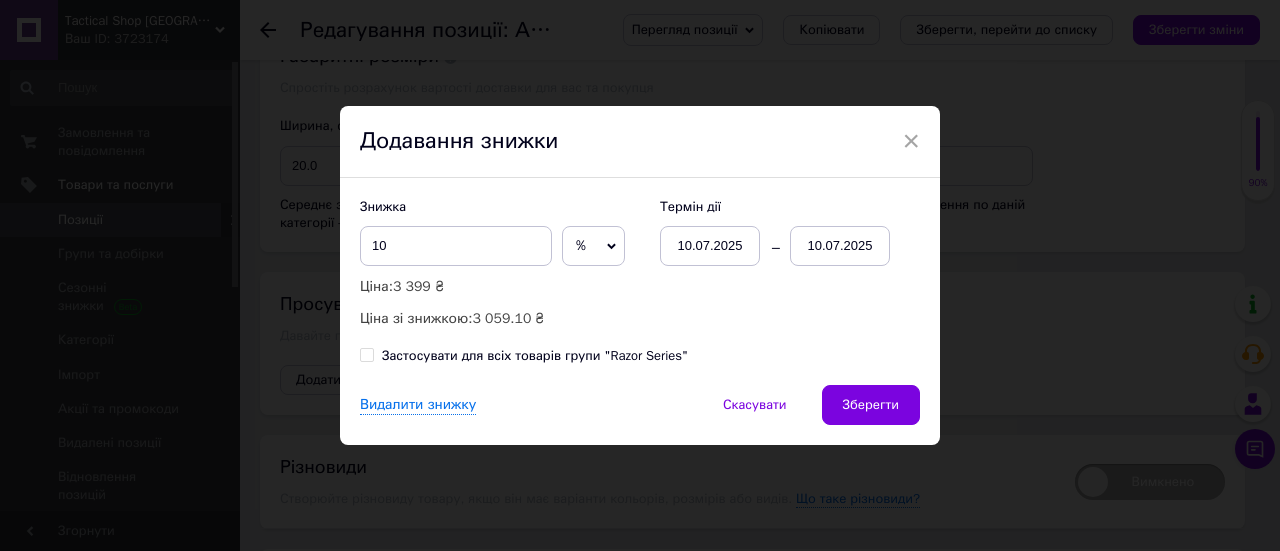 click on "10.07.2025" at bounding box center [840, 246] 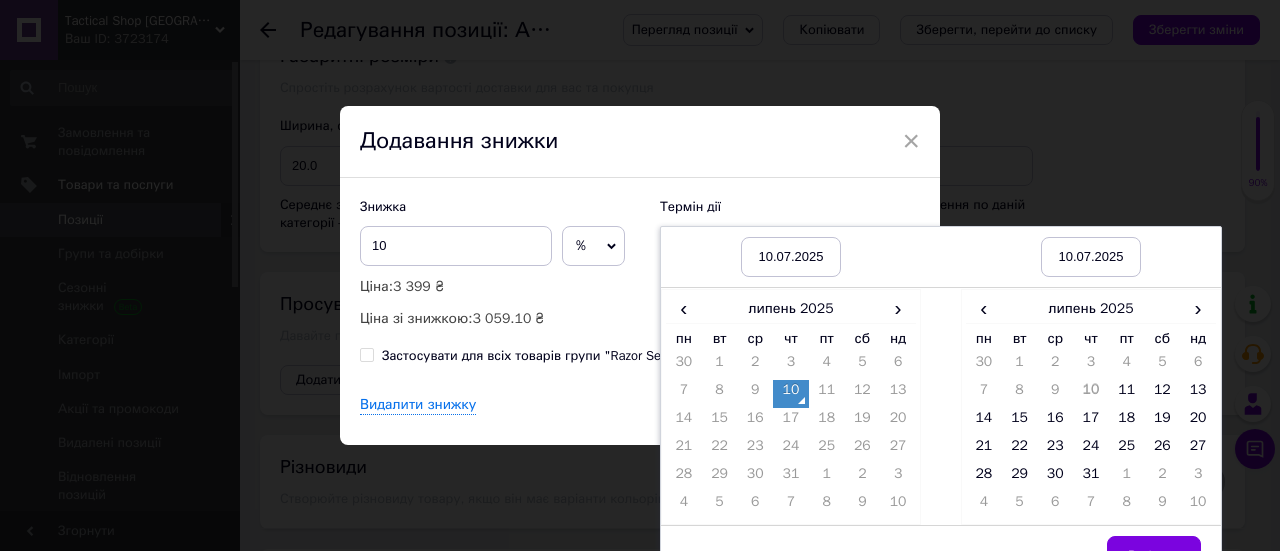 click on "20" at bounding box center (1198, 422) 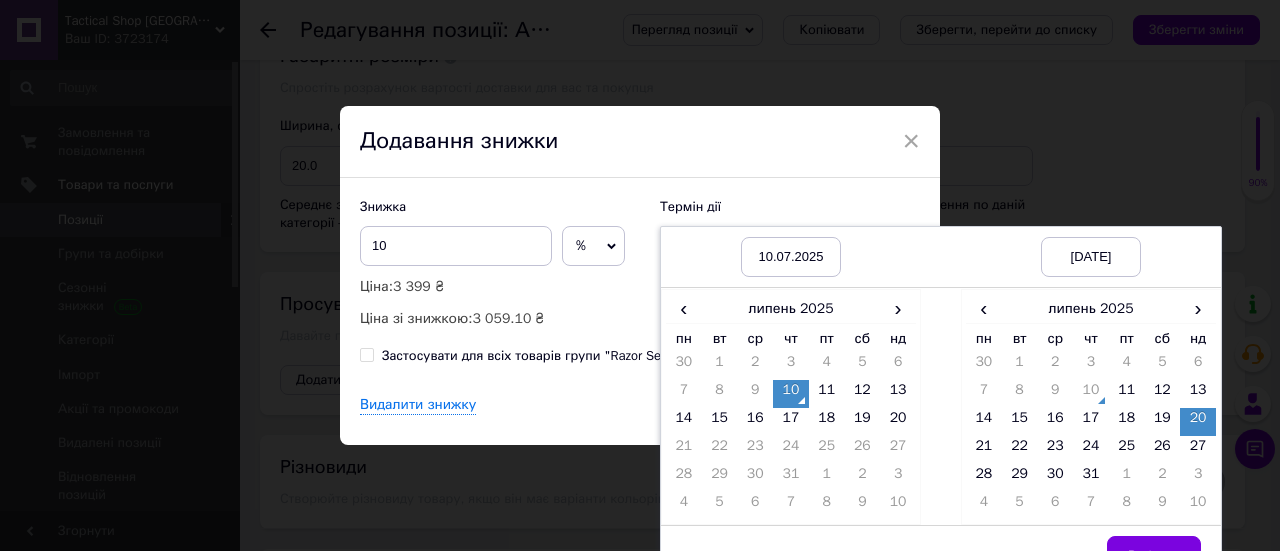 click on "Вибрати" at bounding box center [1154, 556] 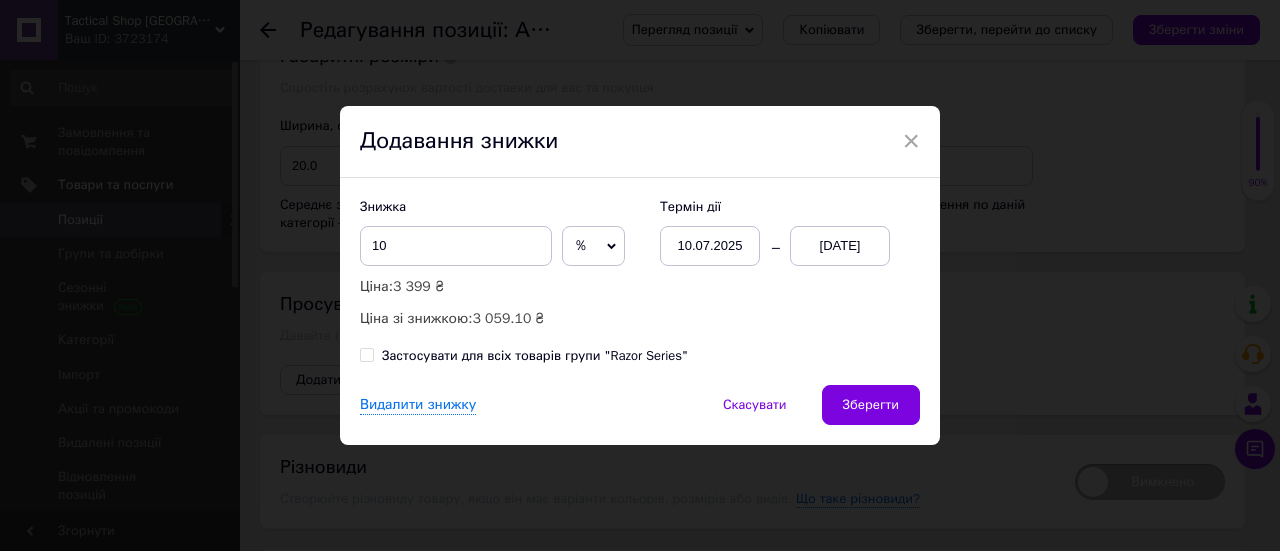 click on "Застосувати для всіх товарів групи "Razor Series"" at bounding box center (366, 354) 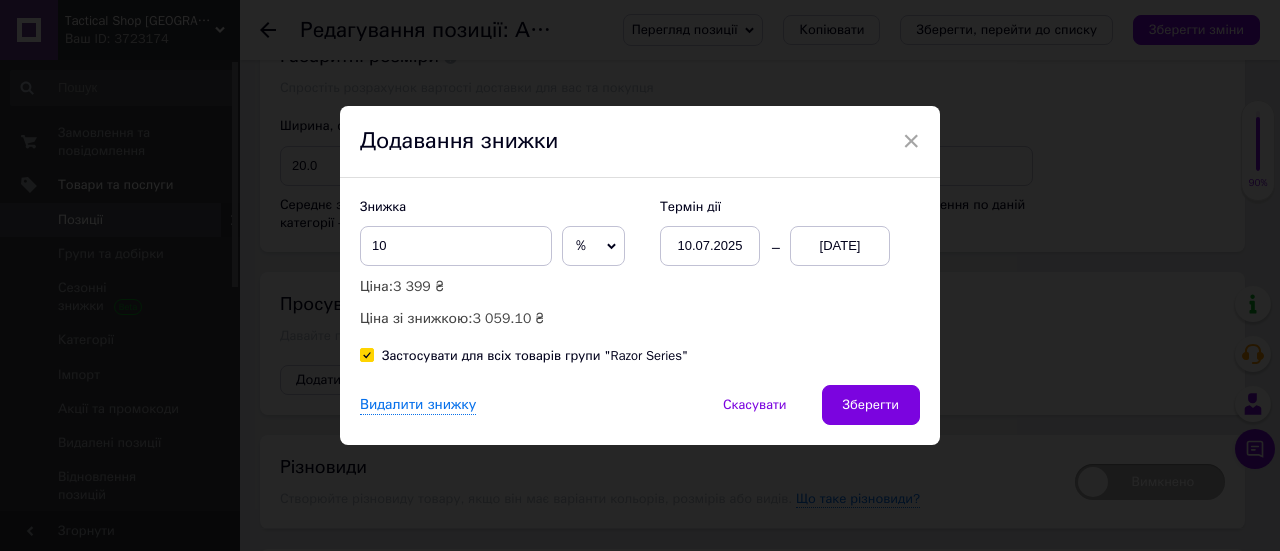checkbox on "true" 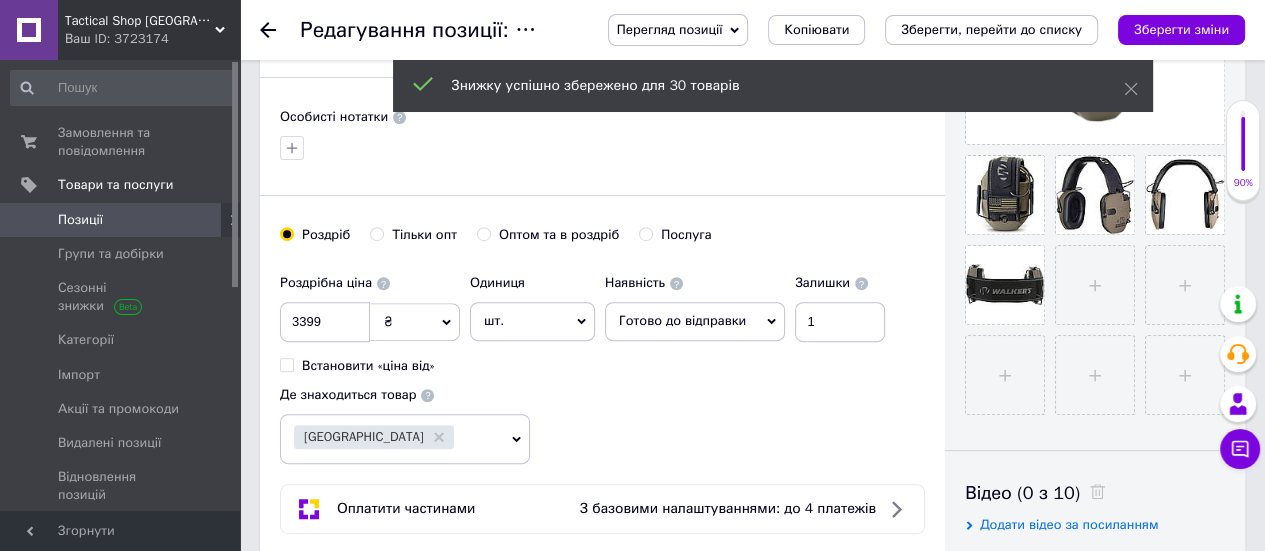 scroll, scrollTop: 600, scrollLeft: 0, axis: vertical 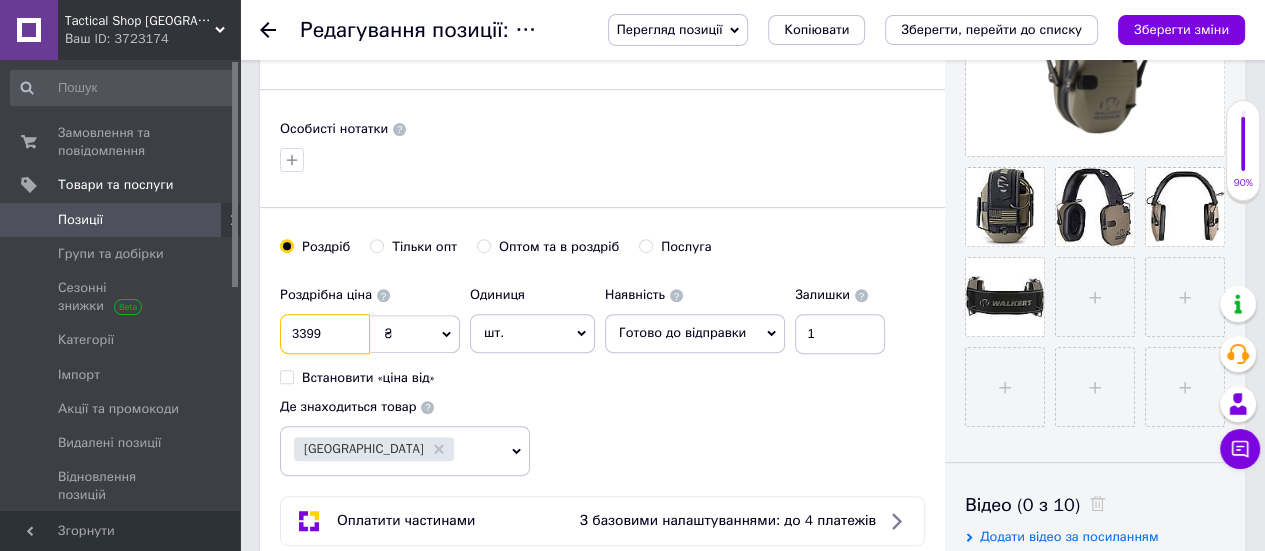 click on "3399" at bounding box center [325, 334] 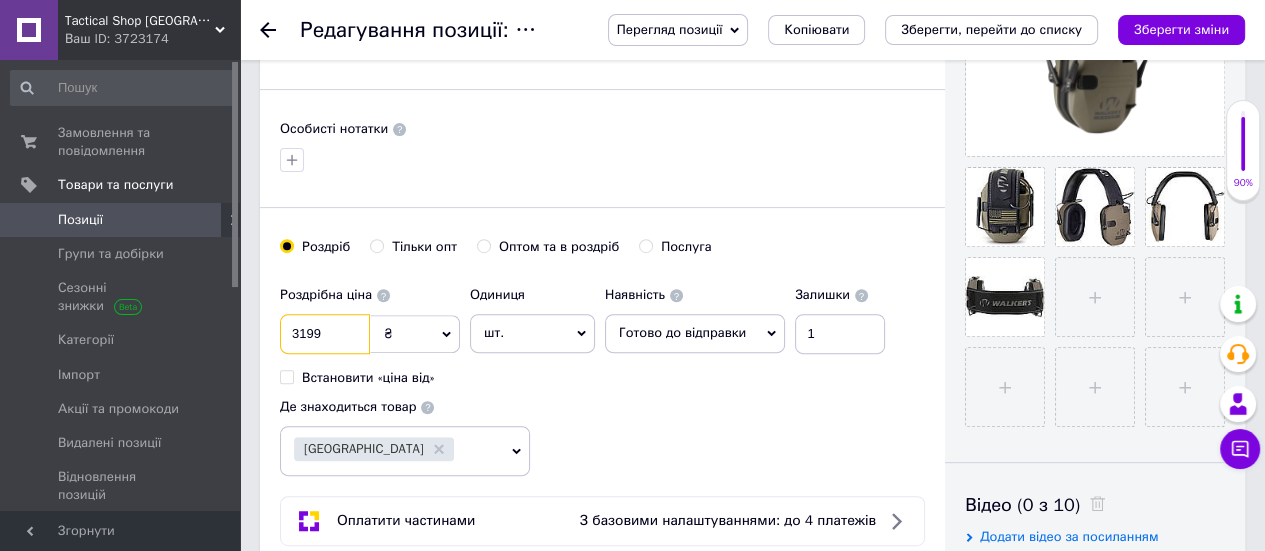 type on "3199" 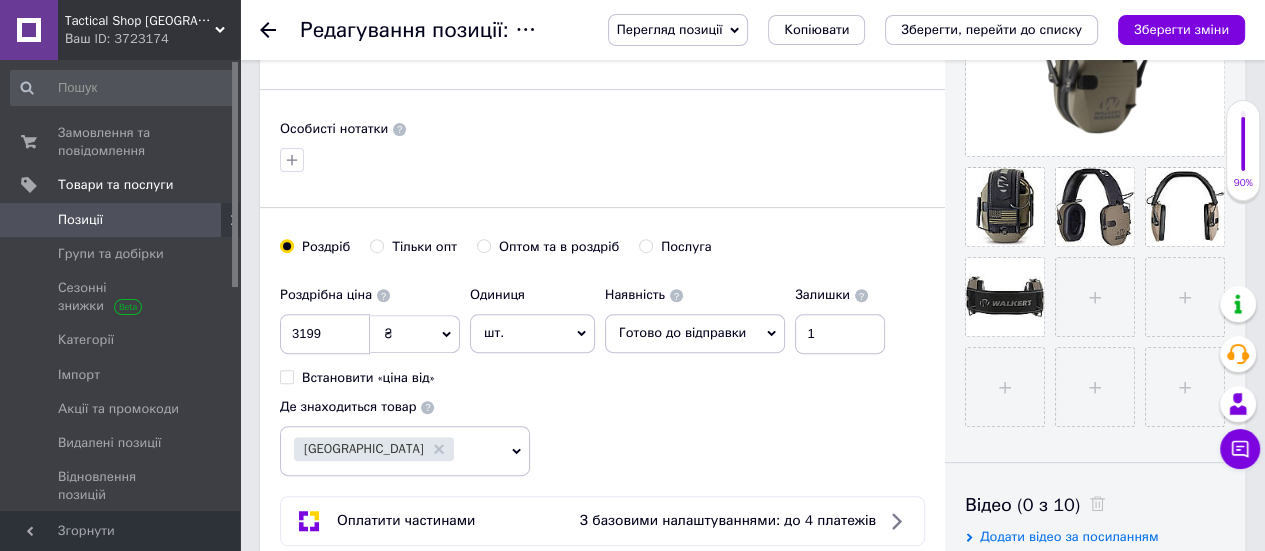 click on "Зберегти зміни" at bounding box center (1181, 29) 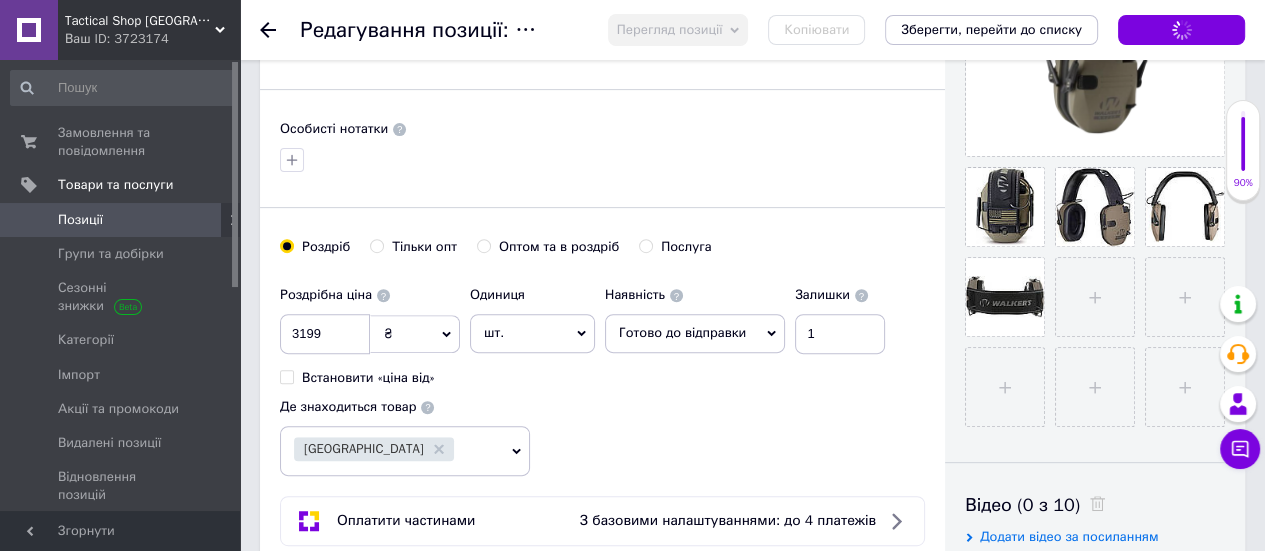 click on "Групи та добірки" at bounding box center (111, 254) 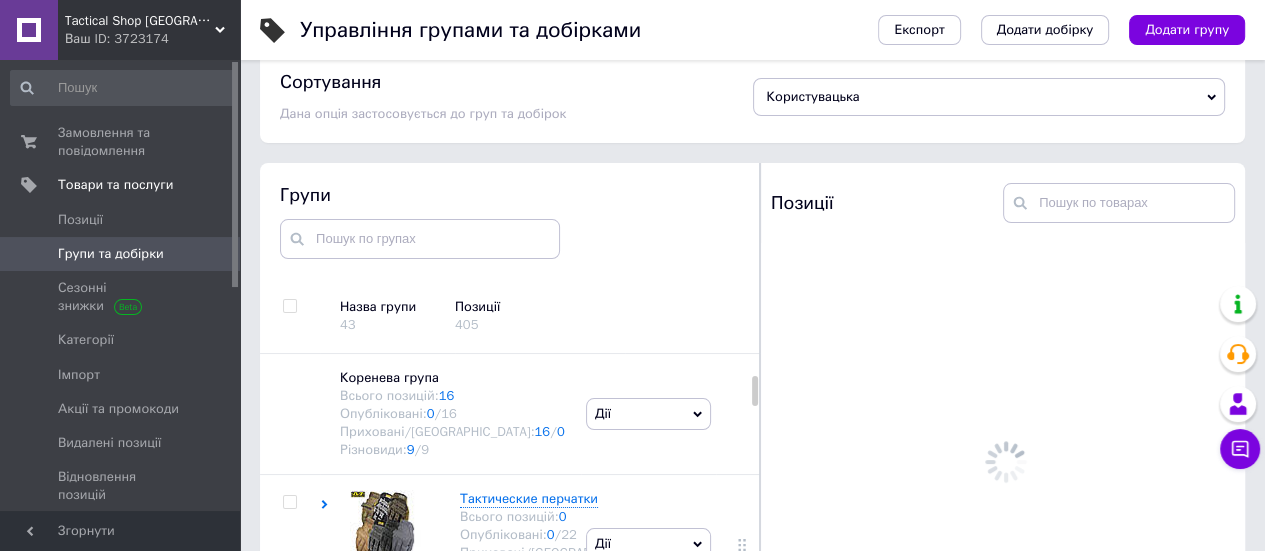 scroll, scrollTop: 113, scrollLeft: 0, axis: vertical 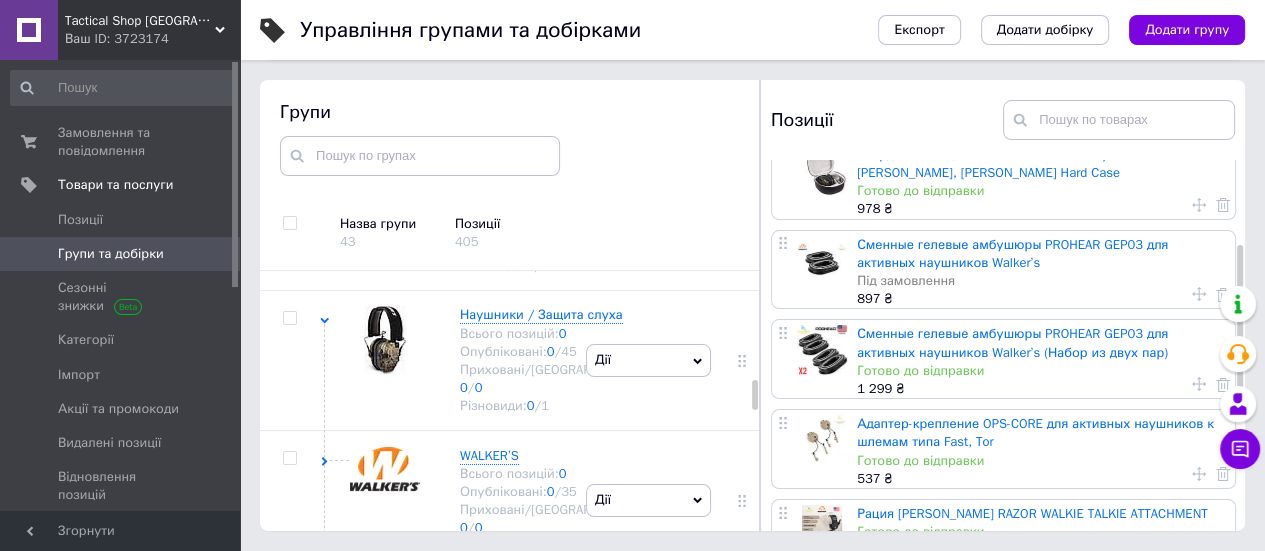 click 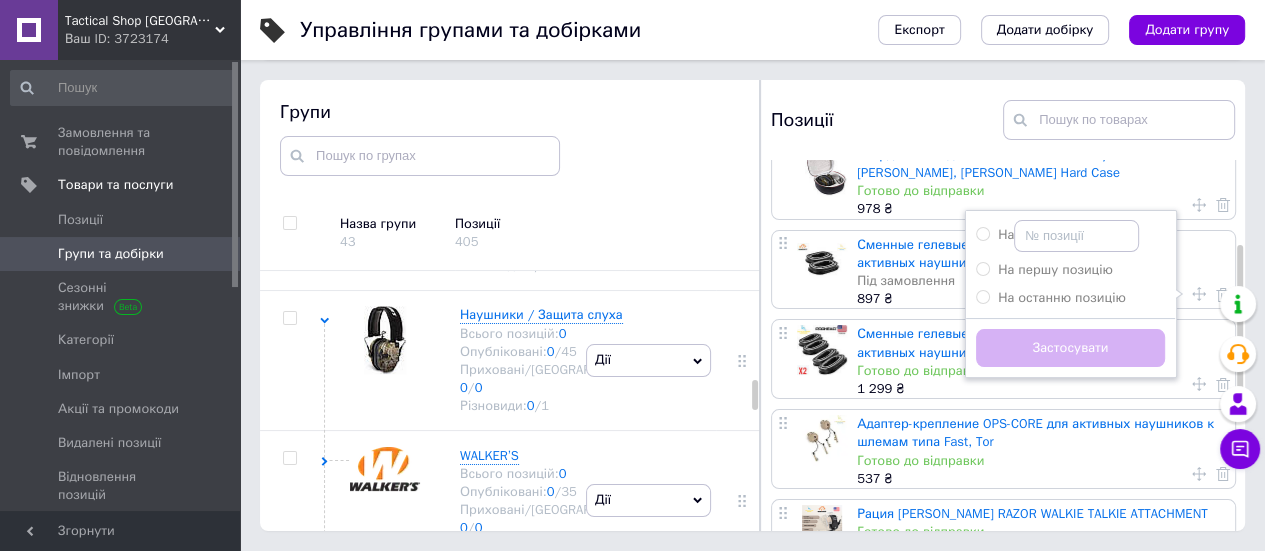 click on "На останню позицію" at bounding box center (1062, 297) 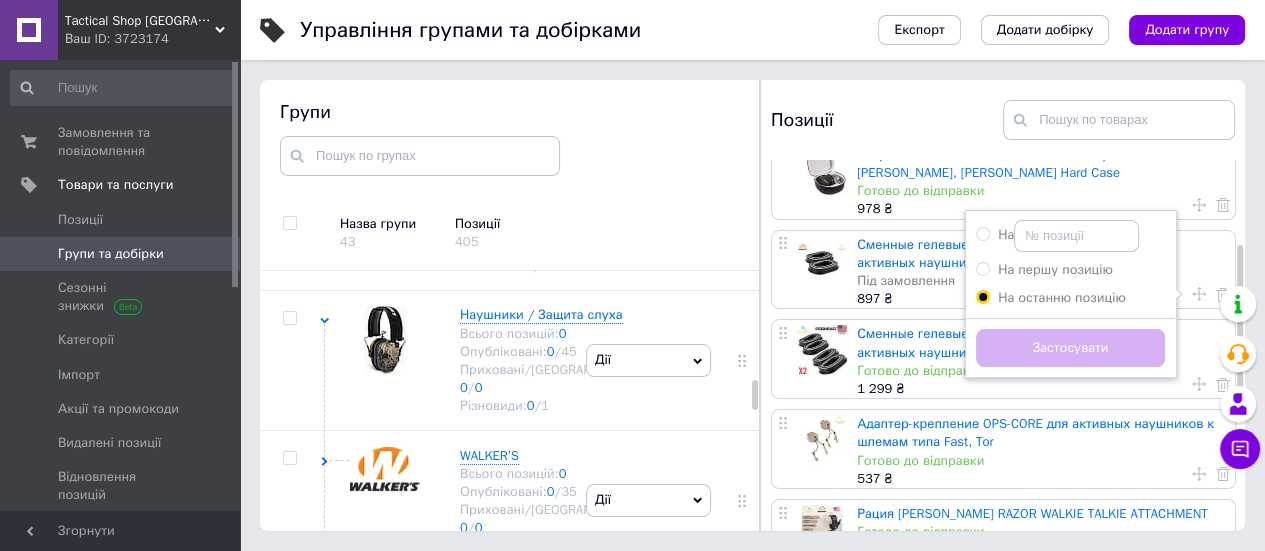 click on "На останню позицію" at bounding box center [982, 296] 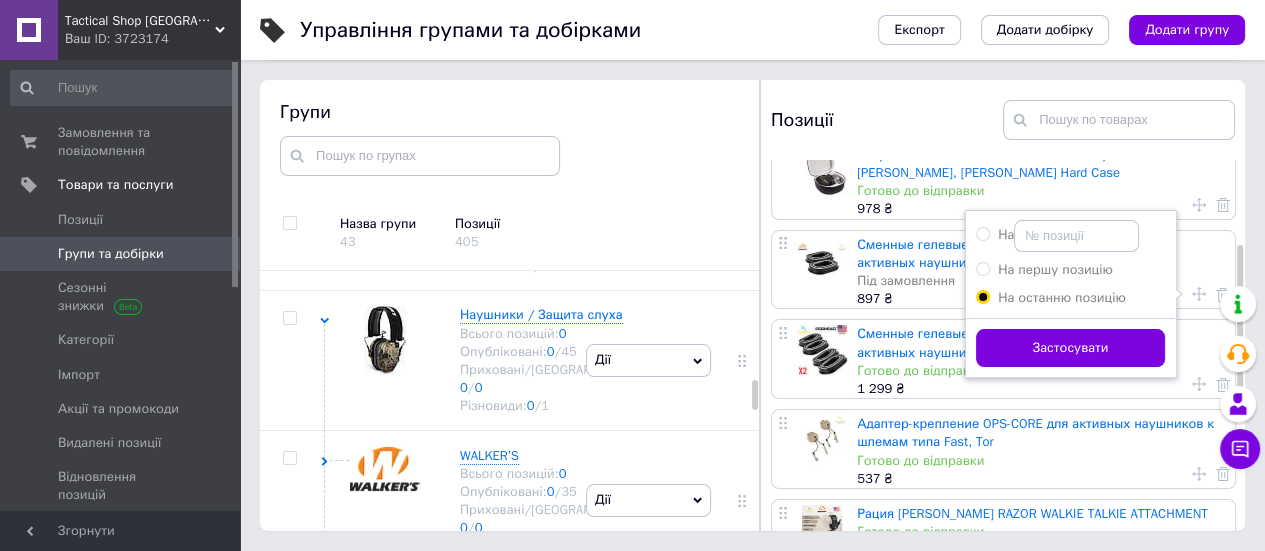 click on "Застосувати" at bounding box center (1070, 348) 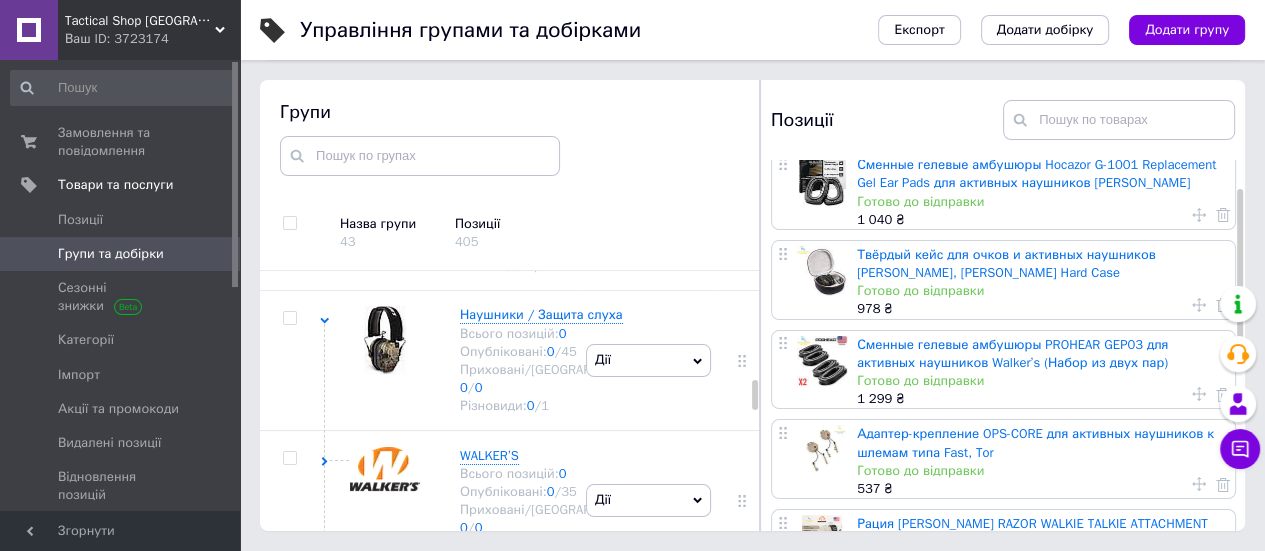 scroll, scrollTop: 0, scrollLeft: 0, axis: both 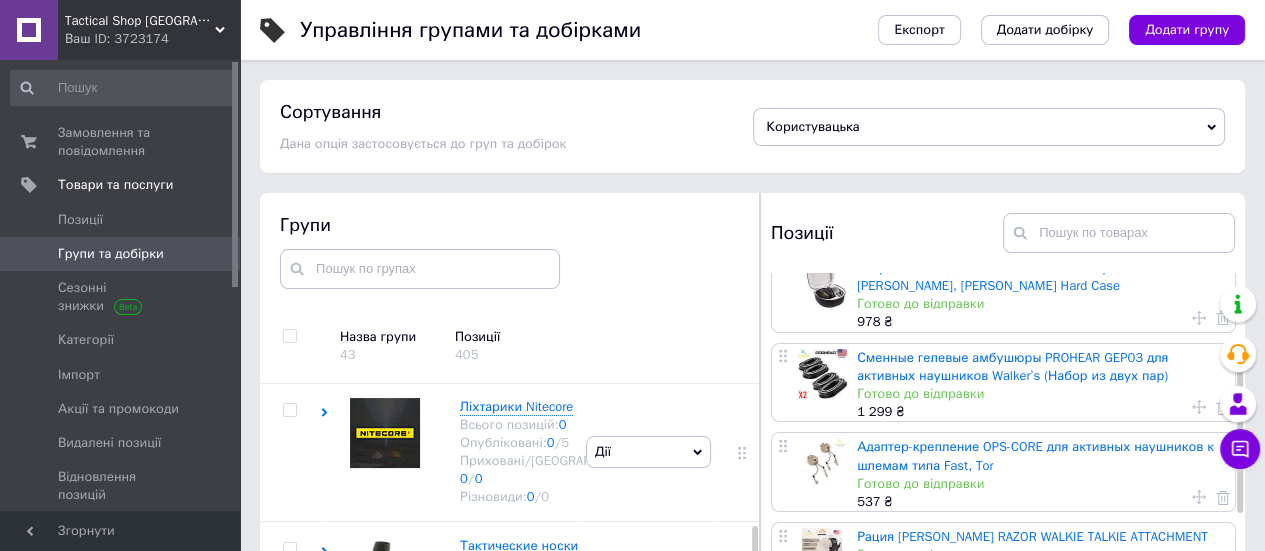 click at bounding box center [380, -127] 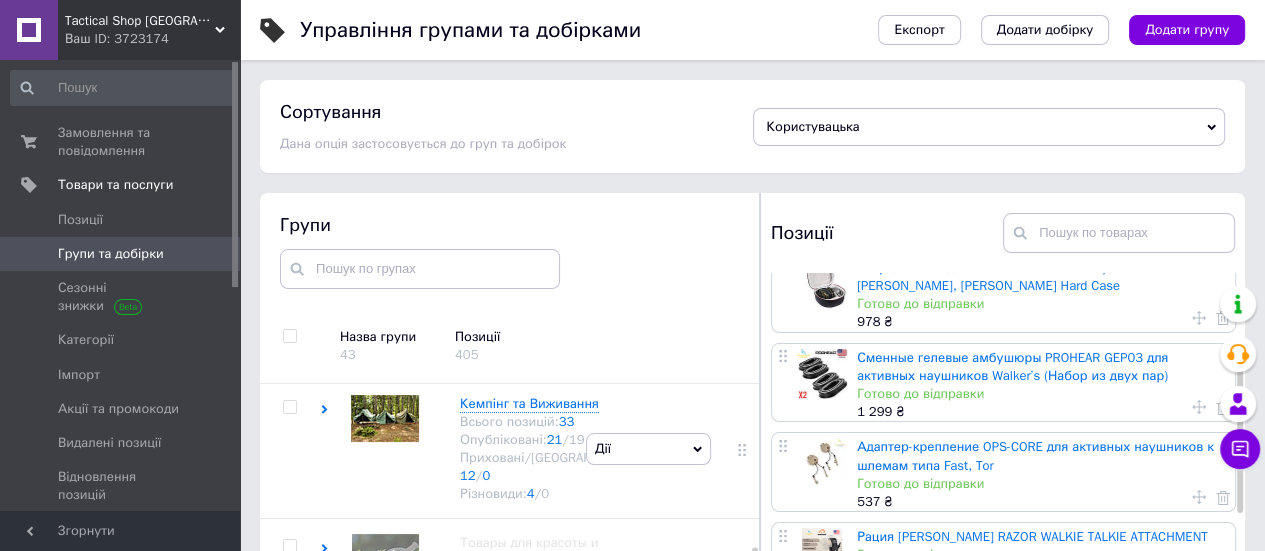 scroll, scrollTop: 0, scrollLeft: 0, axis: both 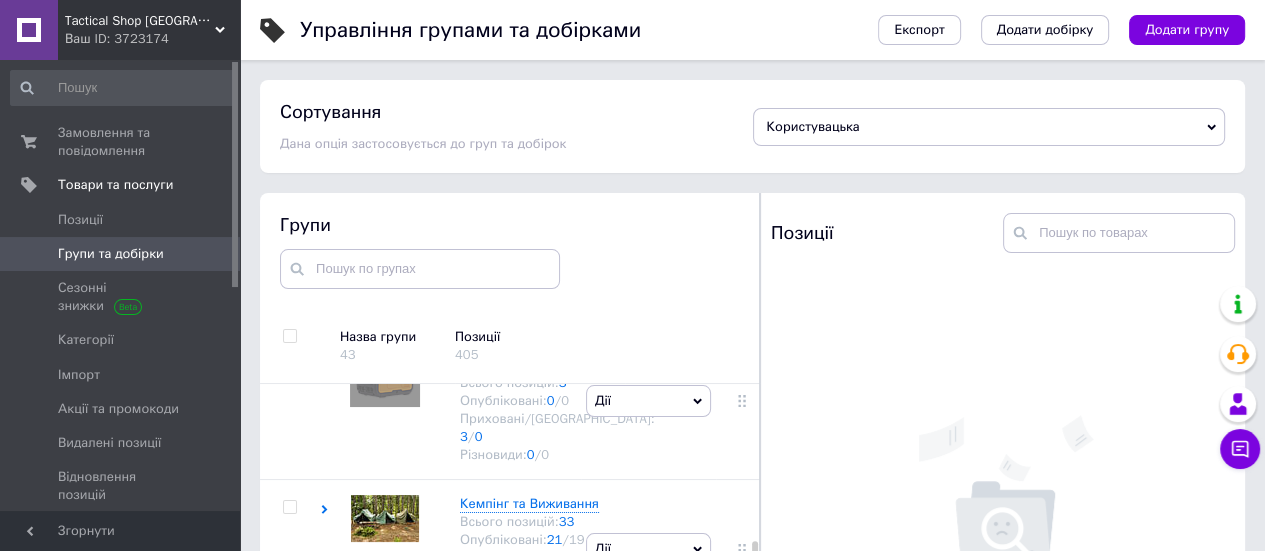 click at bounding box center [385, -47] 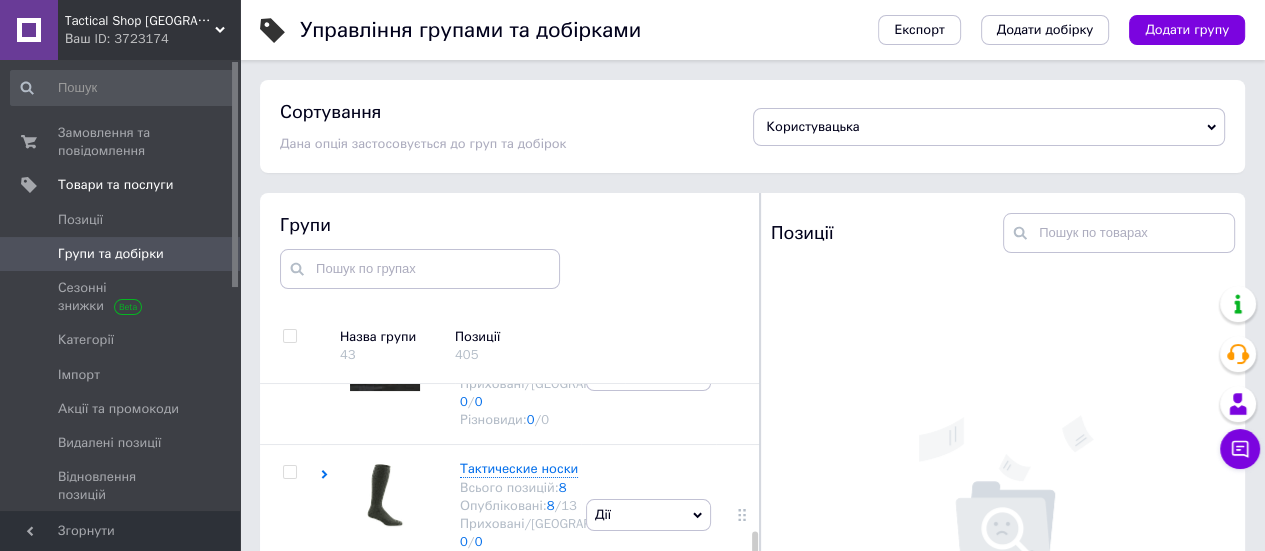 scroll, scrollTop: 2640, scrollLeft: 0, axis: vertical 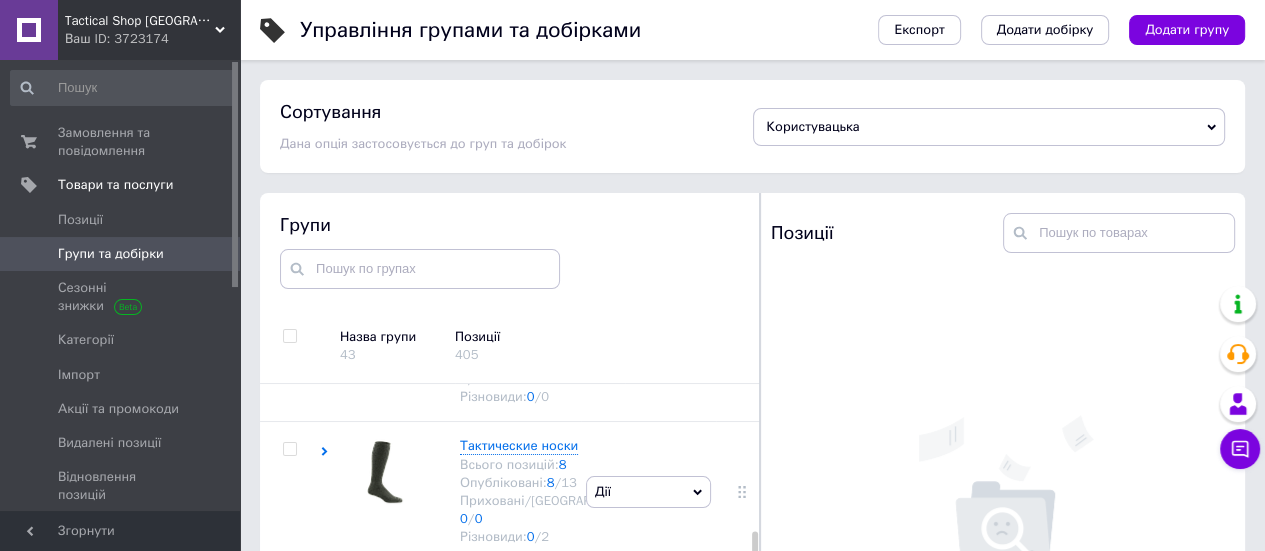 click at bounding box center [385, -118] 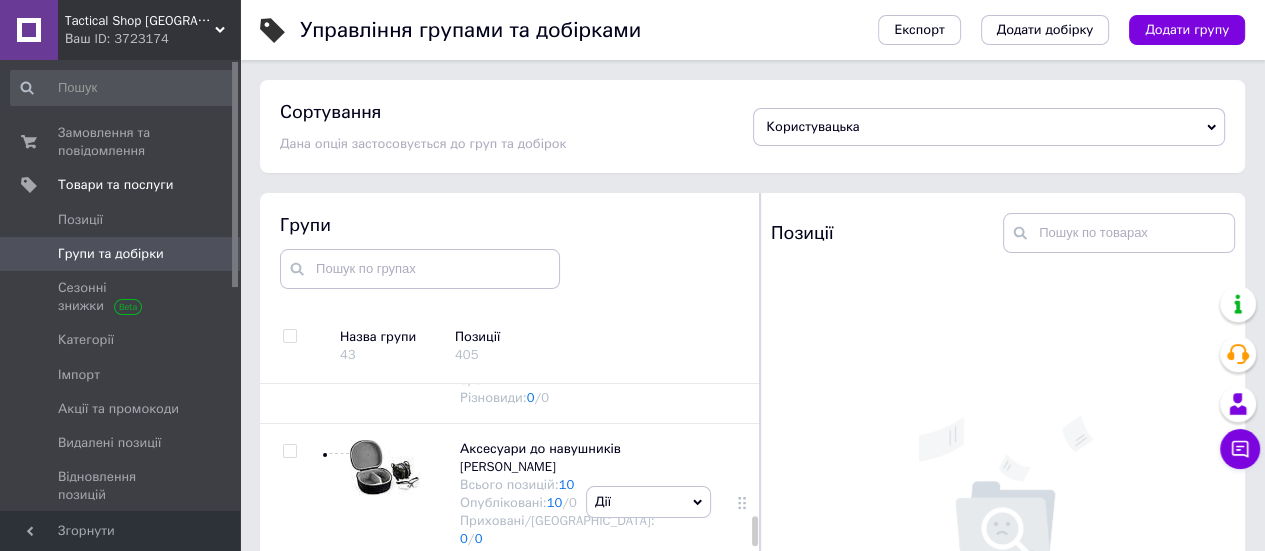 scroll, scrollTop: 2840, scrollLeft: 0, axis: vertical 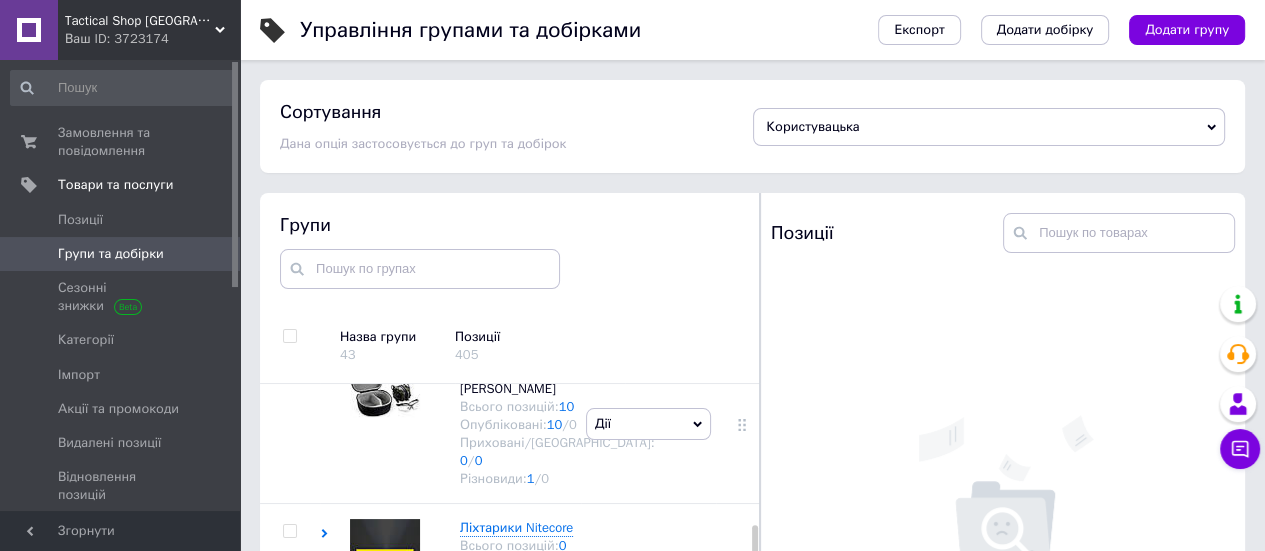 click at bounding box center [385, -163] 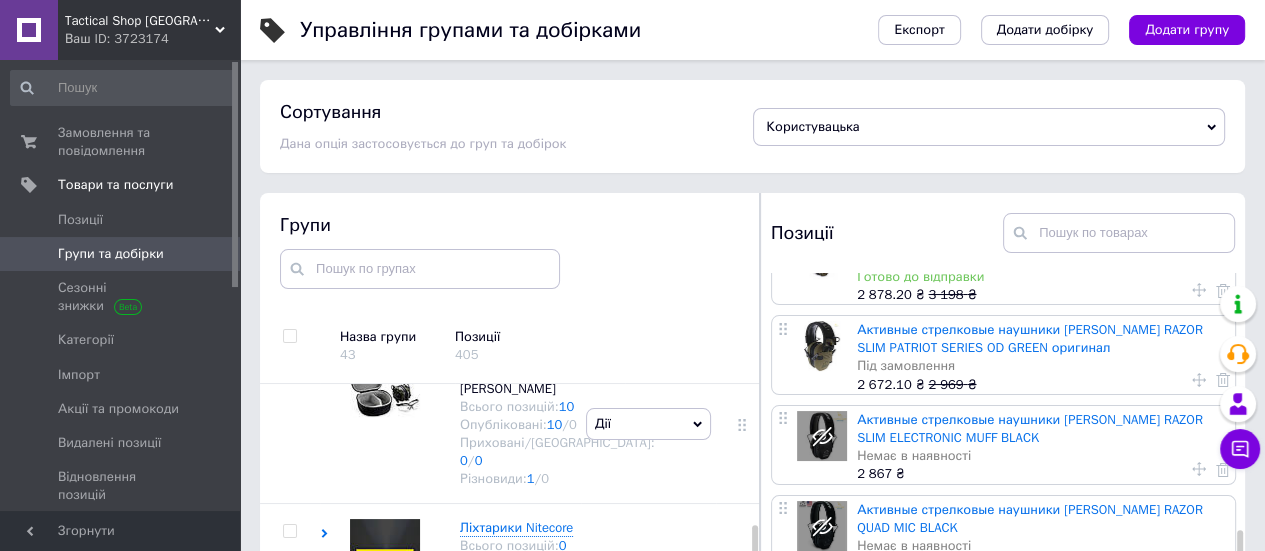 scroll, scrollTop: 2400, scrollLeft: 0, axis: vertical 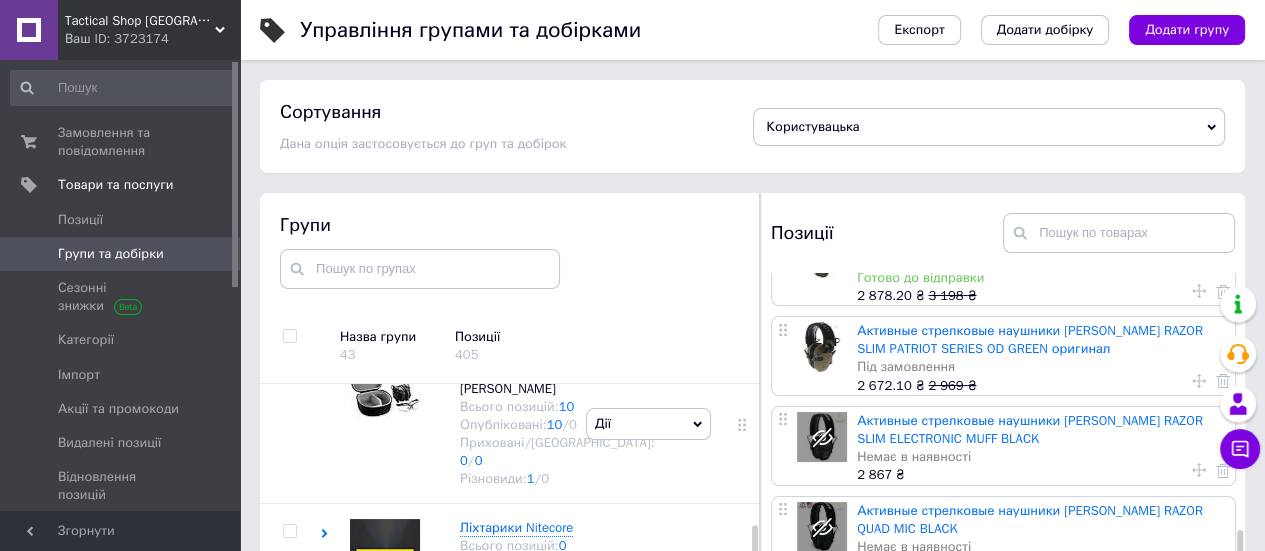 click on "Активные стрелковые наушники WALKER’S RAZOR SLIM PATRIOT SERIES  OD GREEN оригинал" at bounding box center [1030, 339] 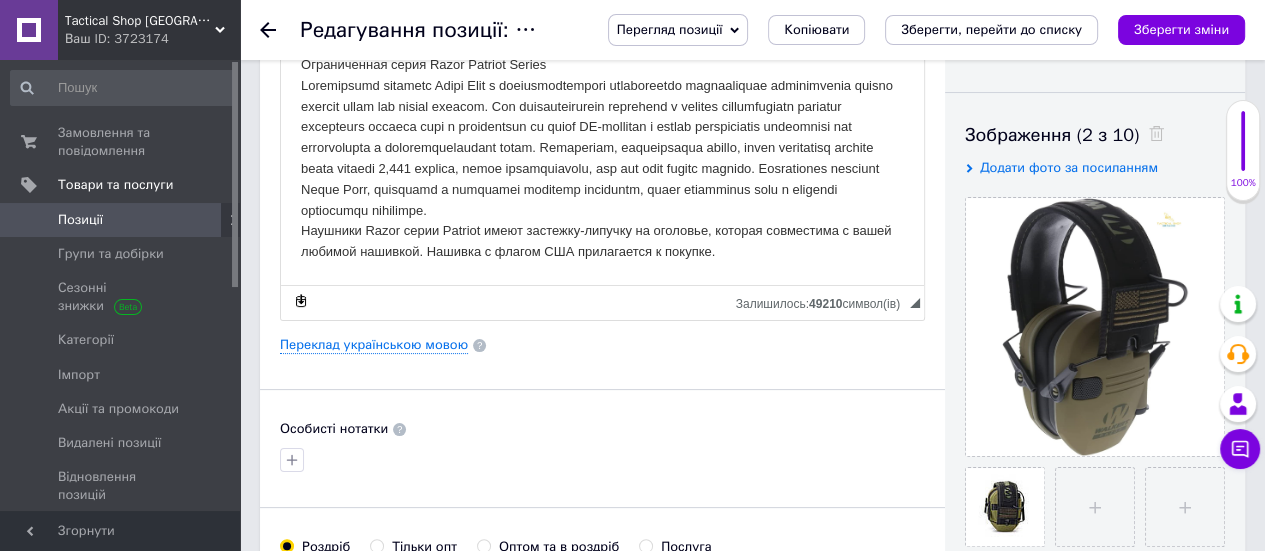 scroll, scrollTop: 500, scrollLeft: 0, axis: vertical 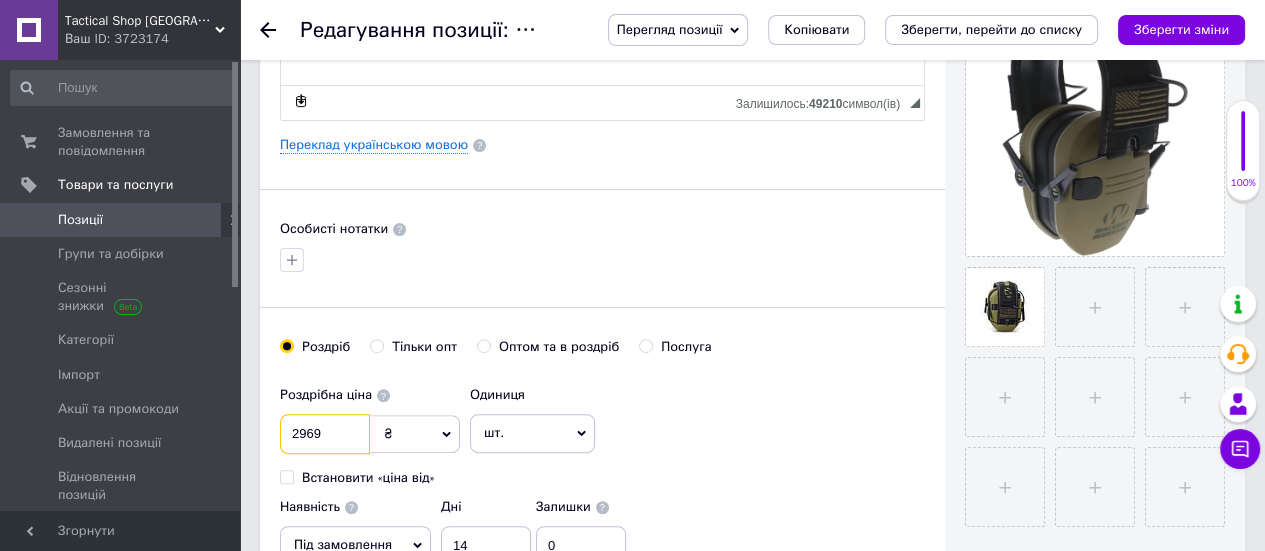 click on "2969" at bounding box center [325, 434] 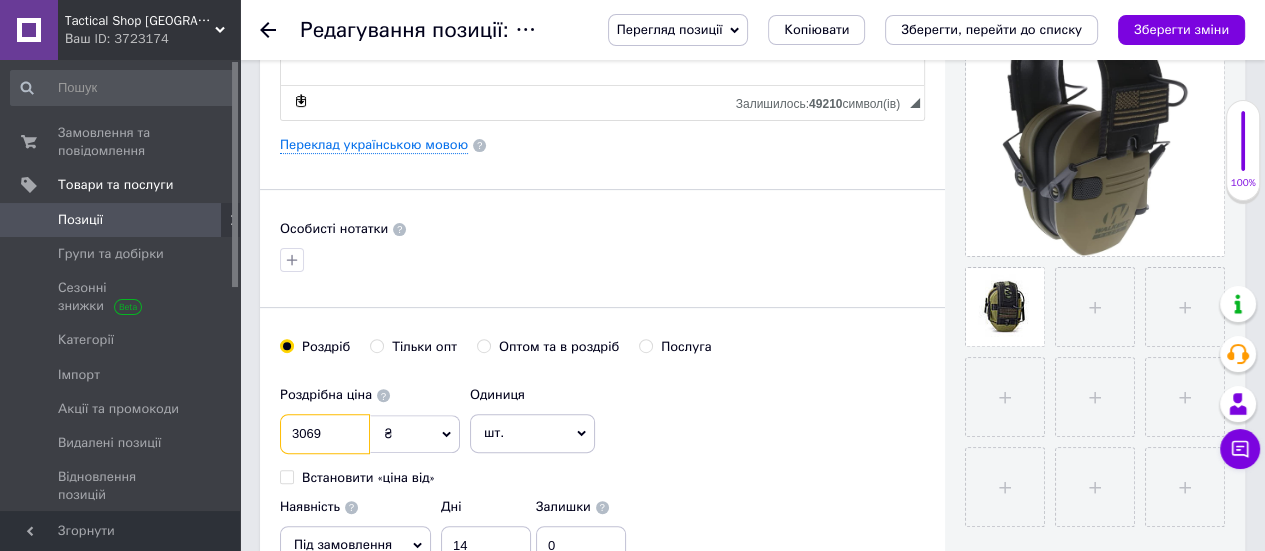 type on "3069" 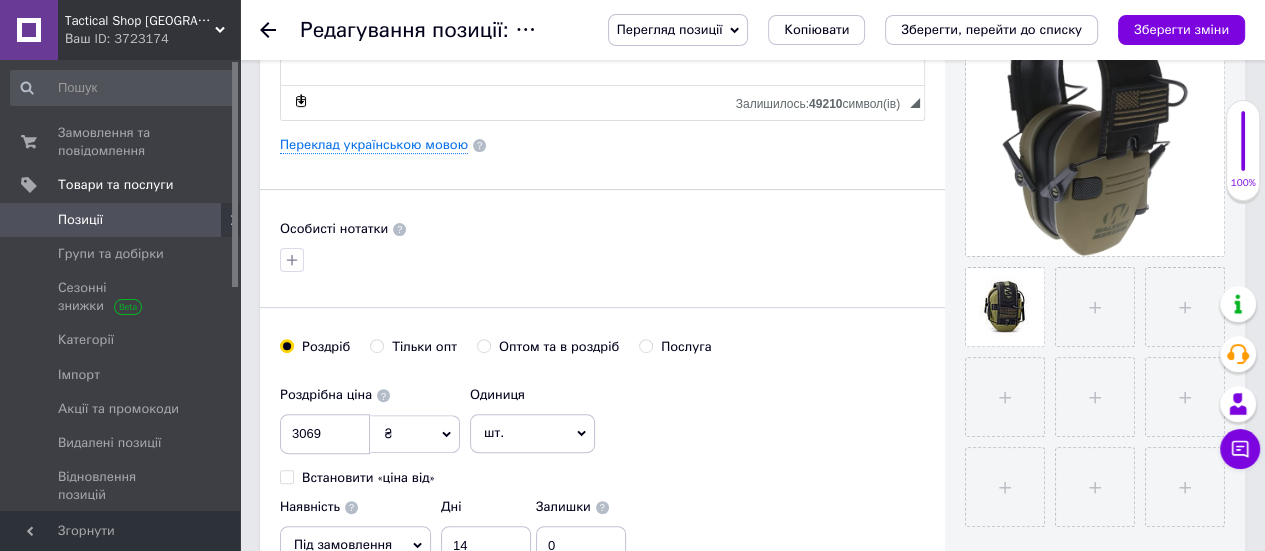 click on "Зберегти зміни" at bounding box center (1181, 30) 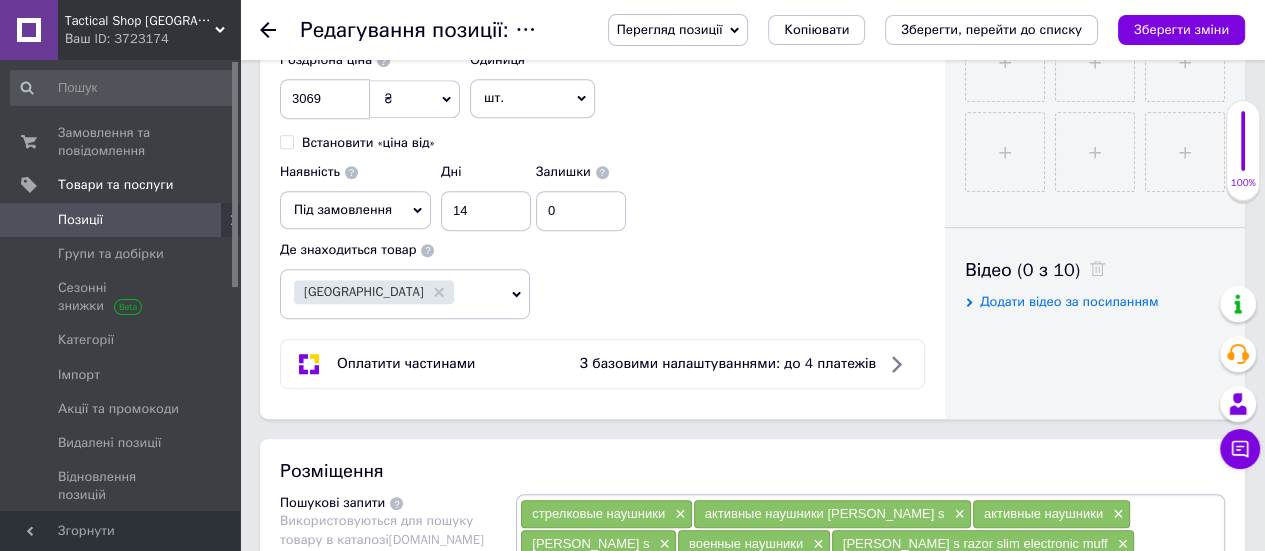 scroll, scrollTop: 900, scrollLeft: 0, axis: vertical 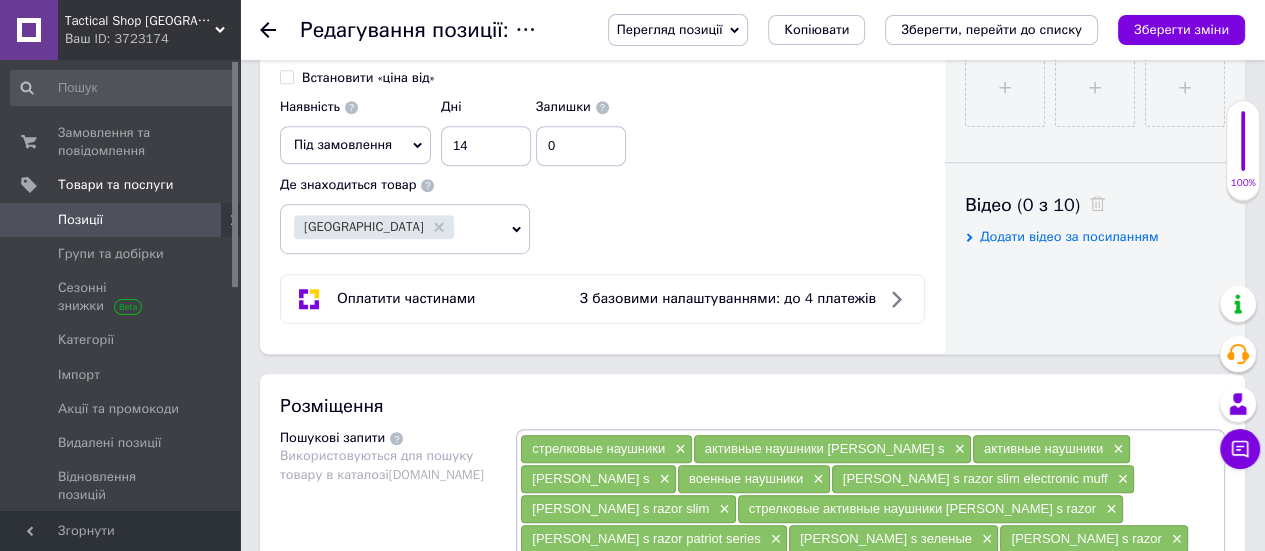 click on "Групи та добірки" at bounding box center [111, 254] 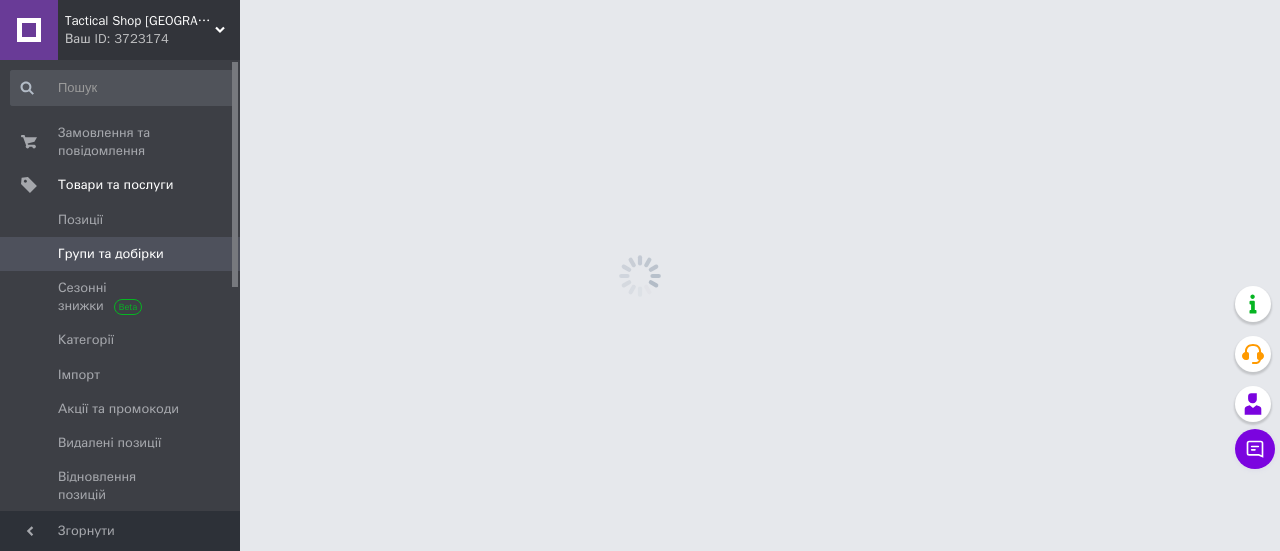 click on "Замовлення та повідомлення" at bounding box center (121, 142) 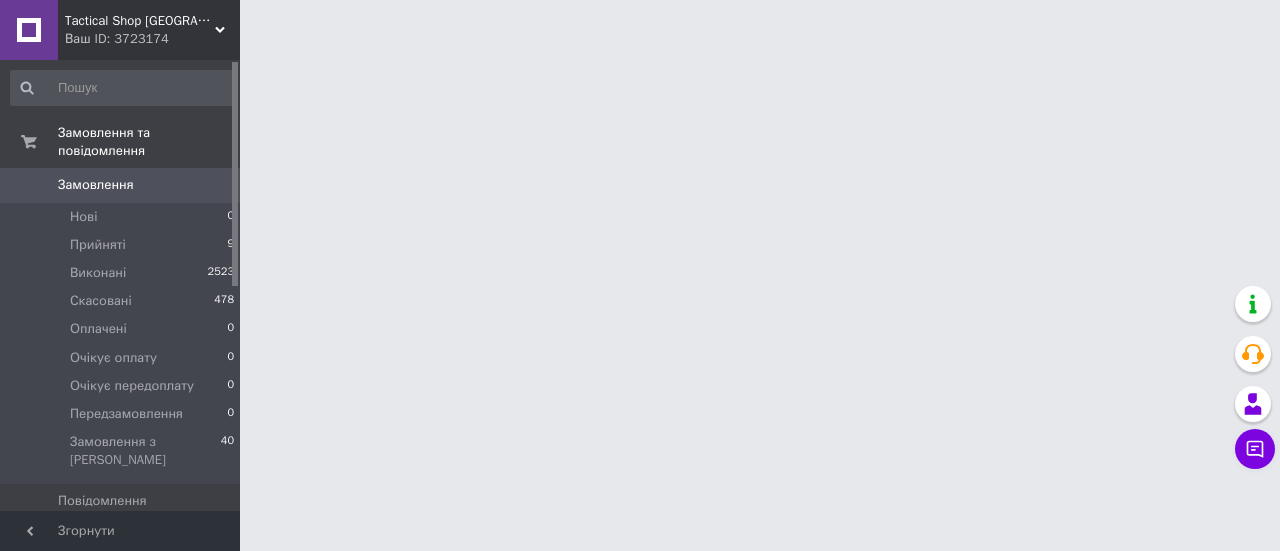 click on "Прийняті" at bounding box center (98, 245) 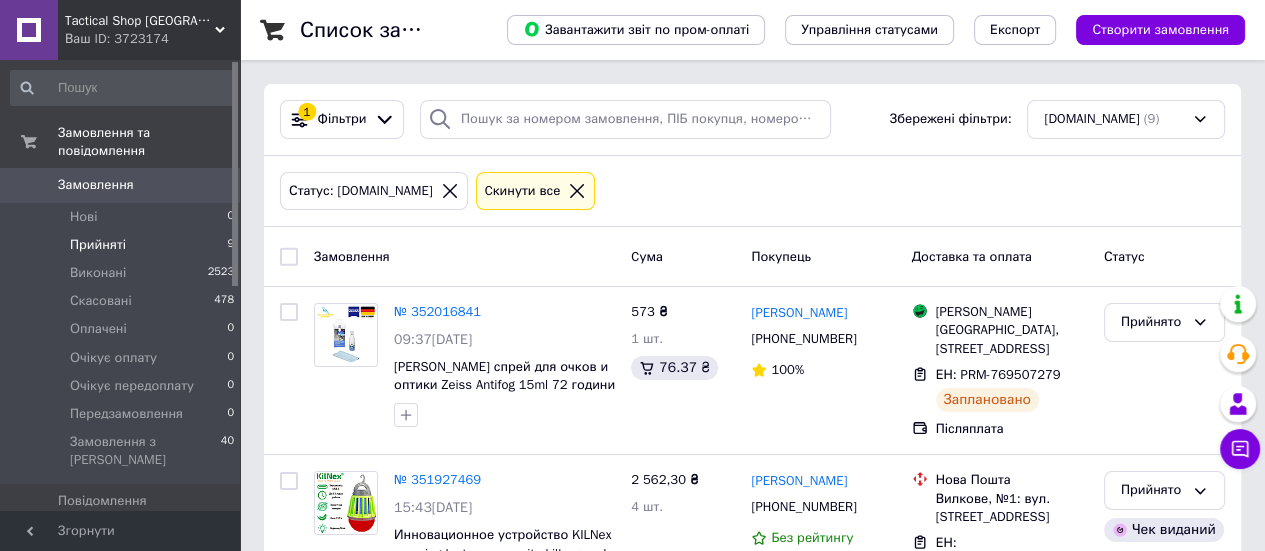 click at bounding box center (346, 335) 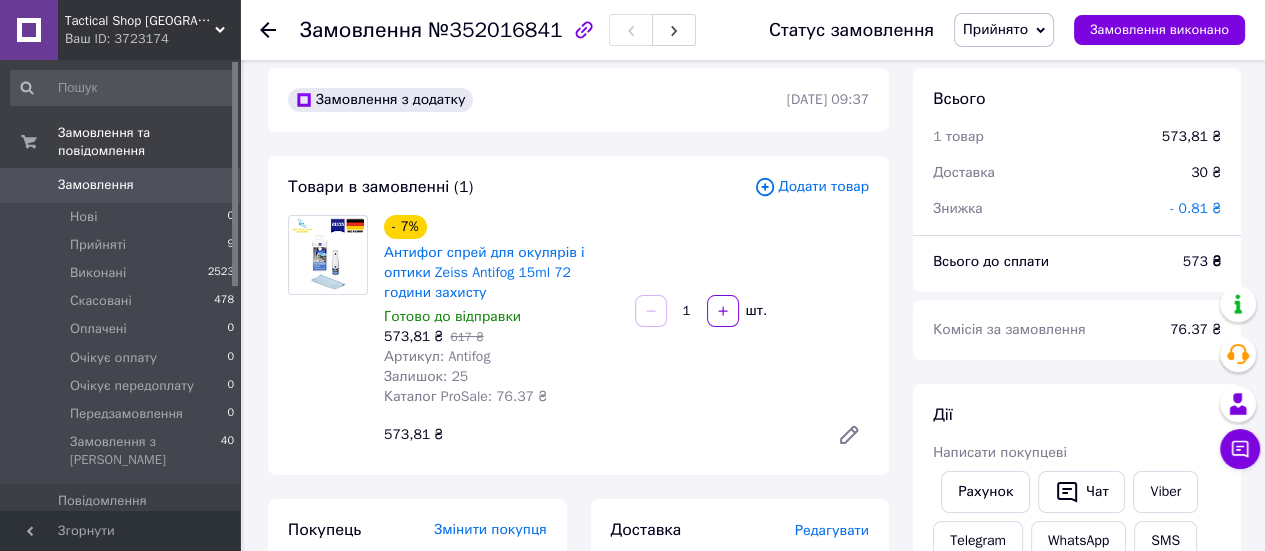 scroll, scrollTop: 0, scrollLeft: 0, axis: both 